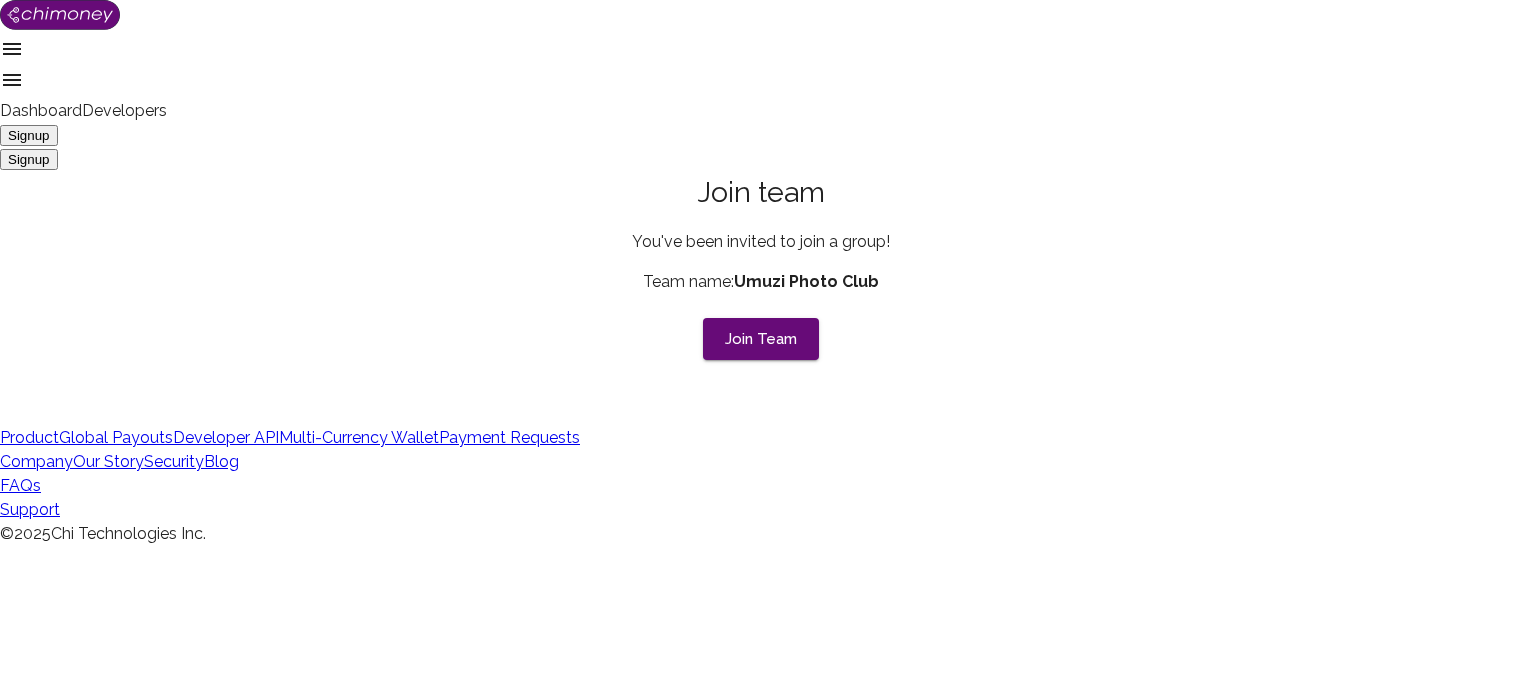 scroll, scrollTop: 0, scrollLeft: 0, axis: both 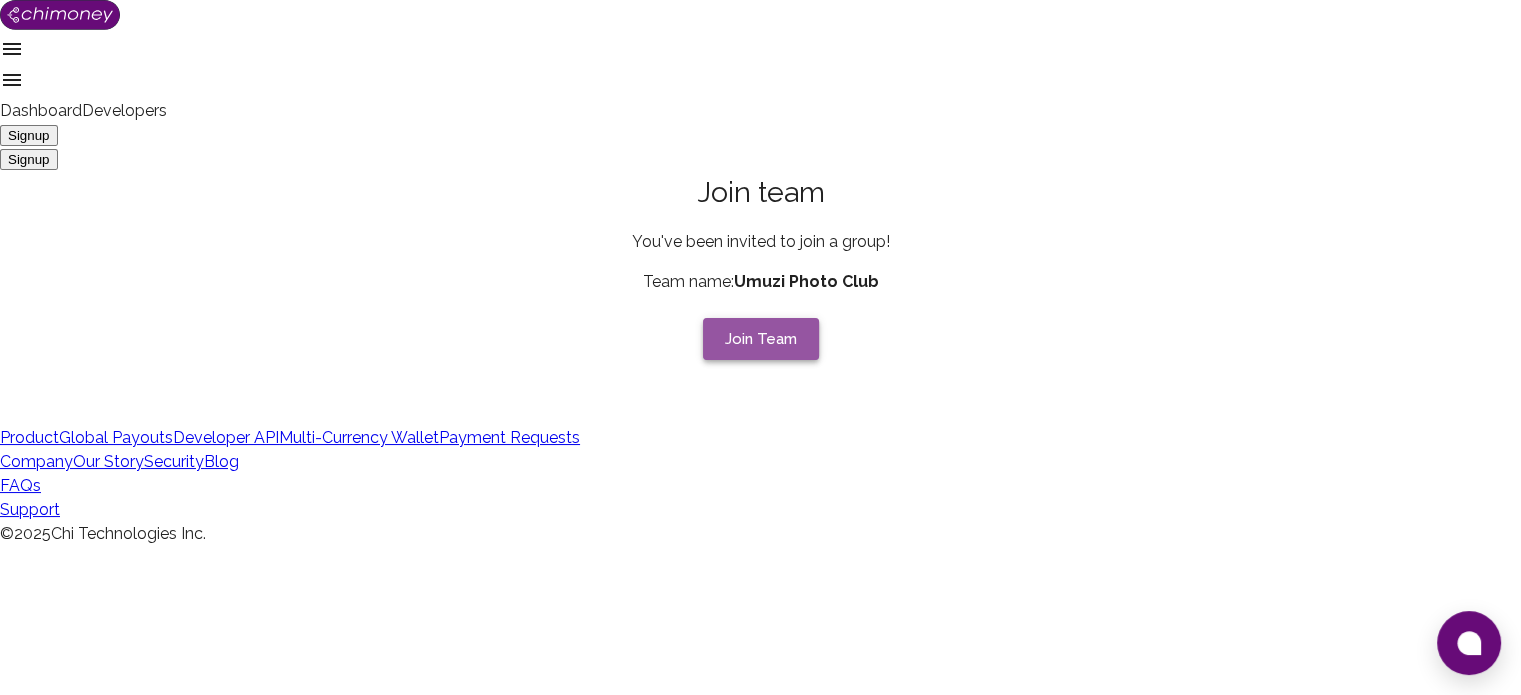 click on "Join Team" at bounding box center [761, 339] 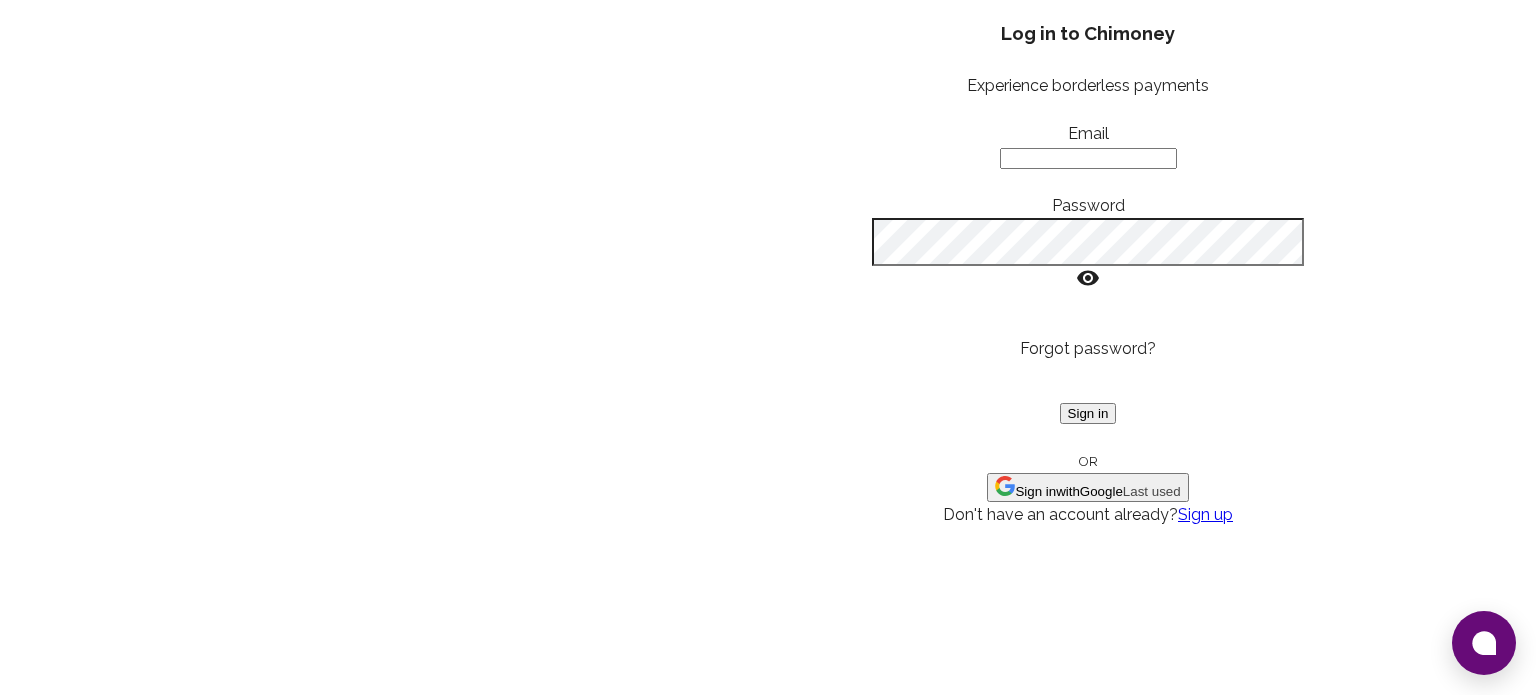 click on "Sign in  with  Google" at bounding box center (1068, 491) 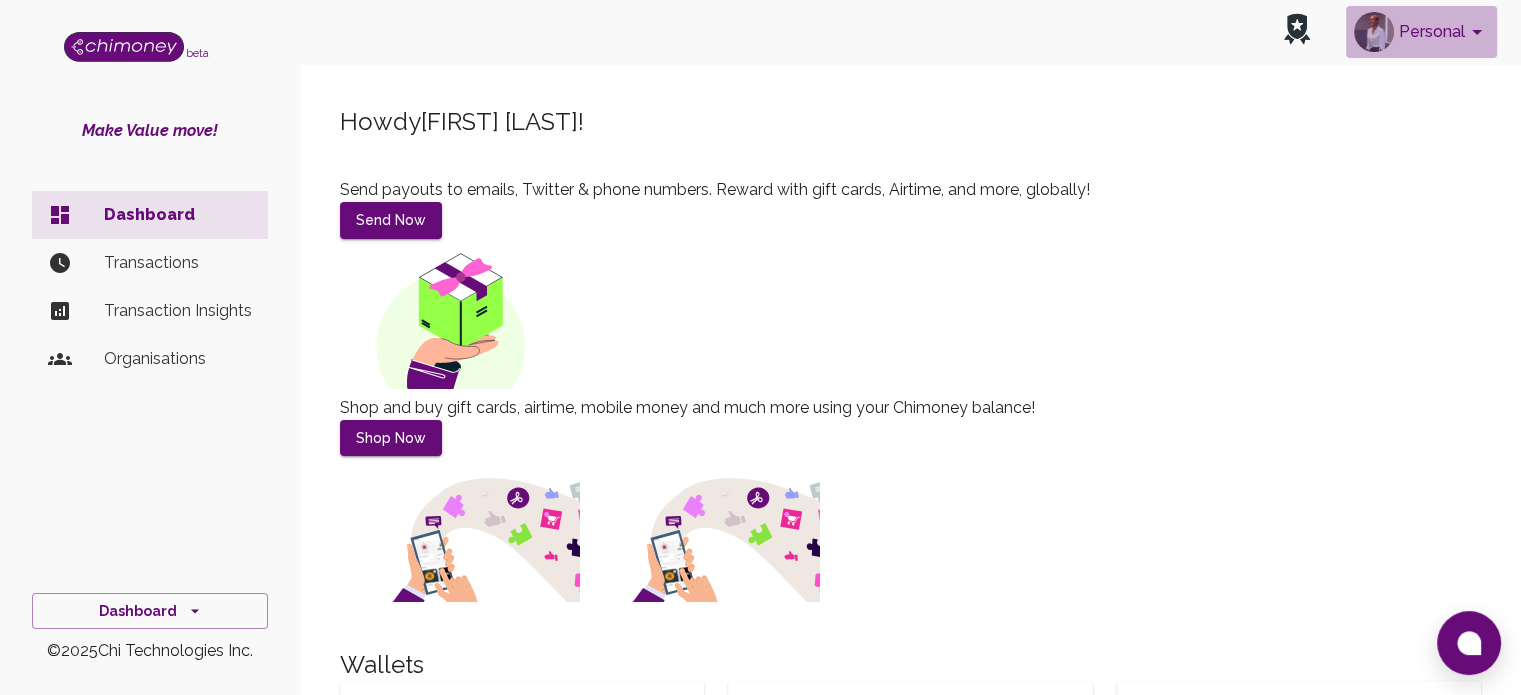 click on "Personal" at bounding box center [1421, 32] 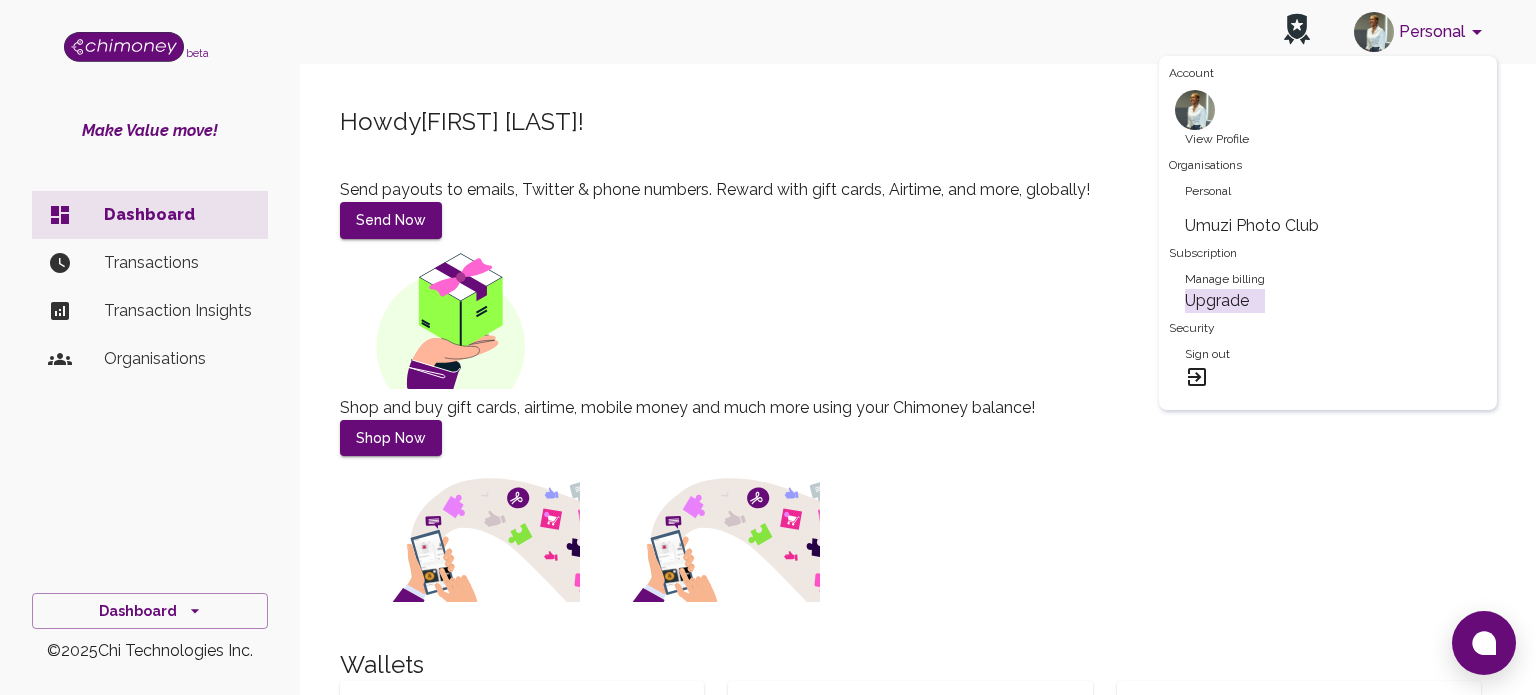 click on "Umuzi Photo Club" at bounding box center (1328, 226) 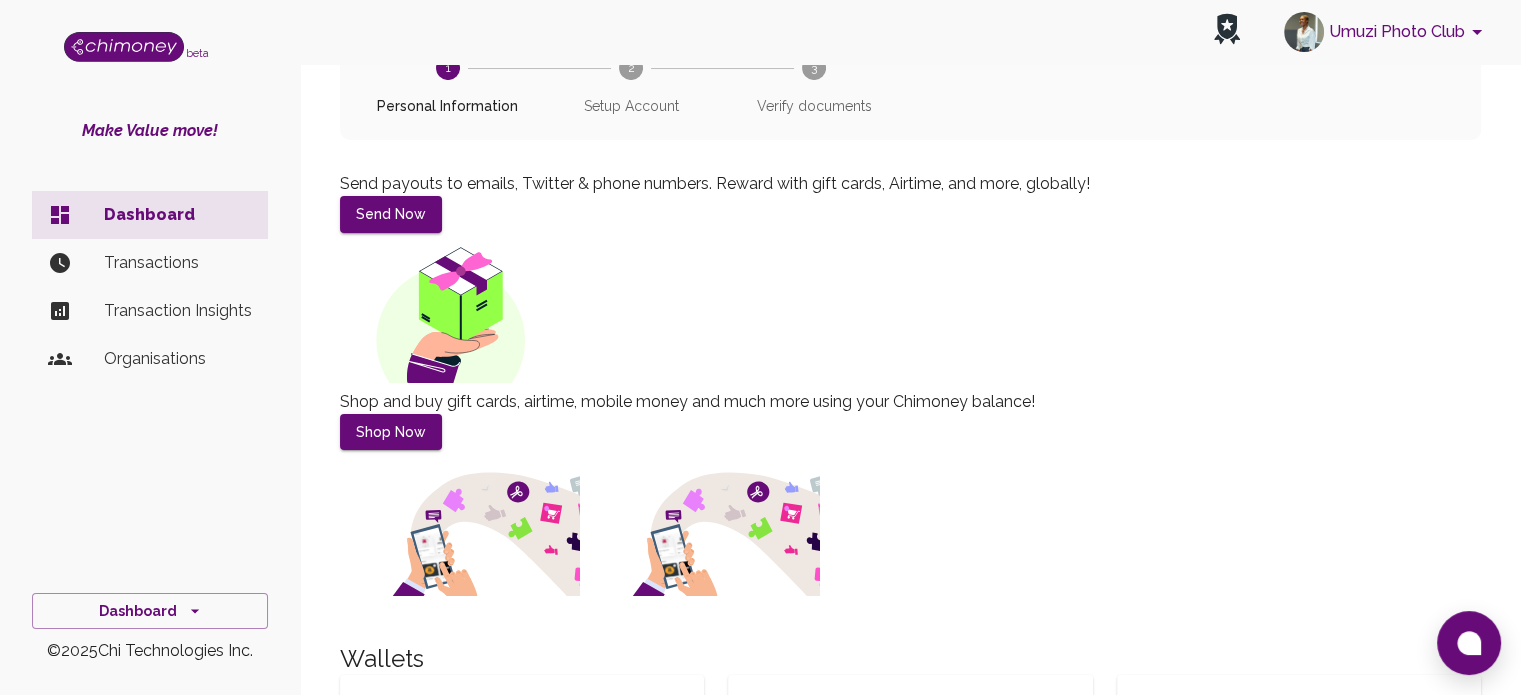 scroll, scrollTop: 200, scrollLeft: 0, axis: vertical 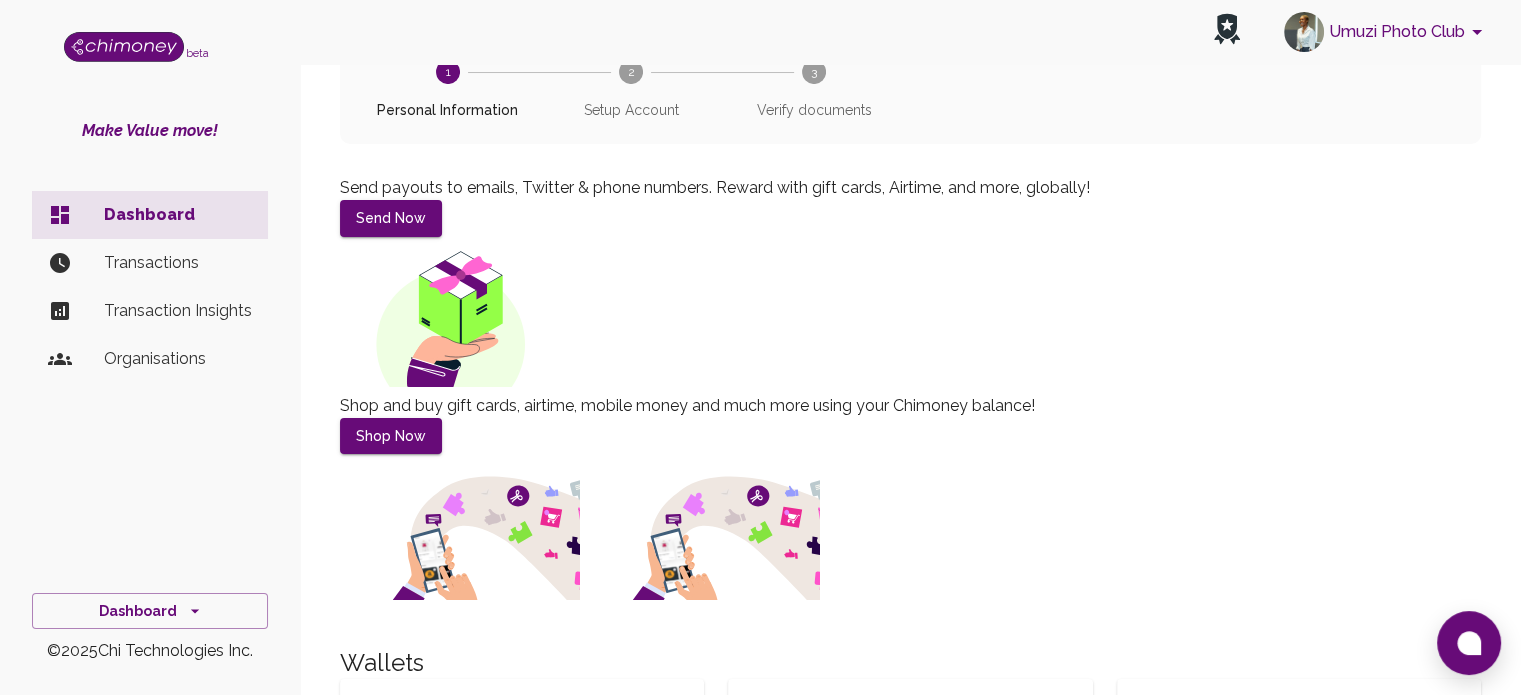 click on "Organisations" at bounding box center [178, 263] 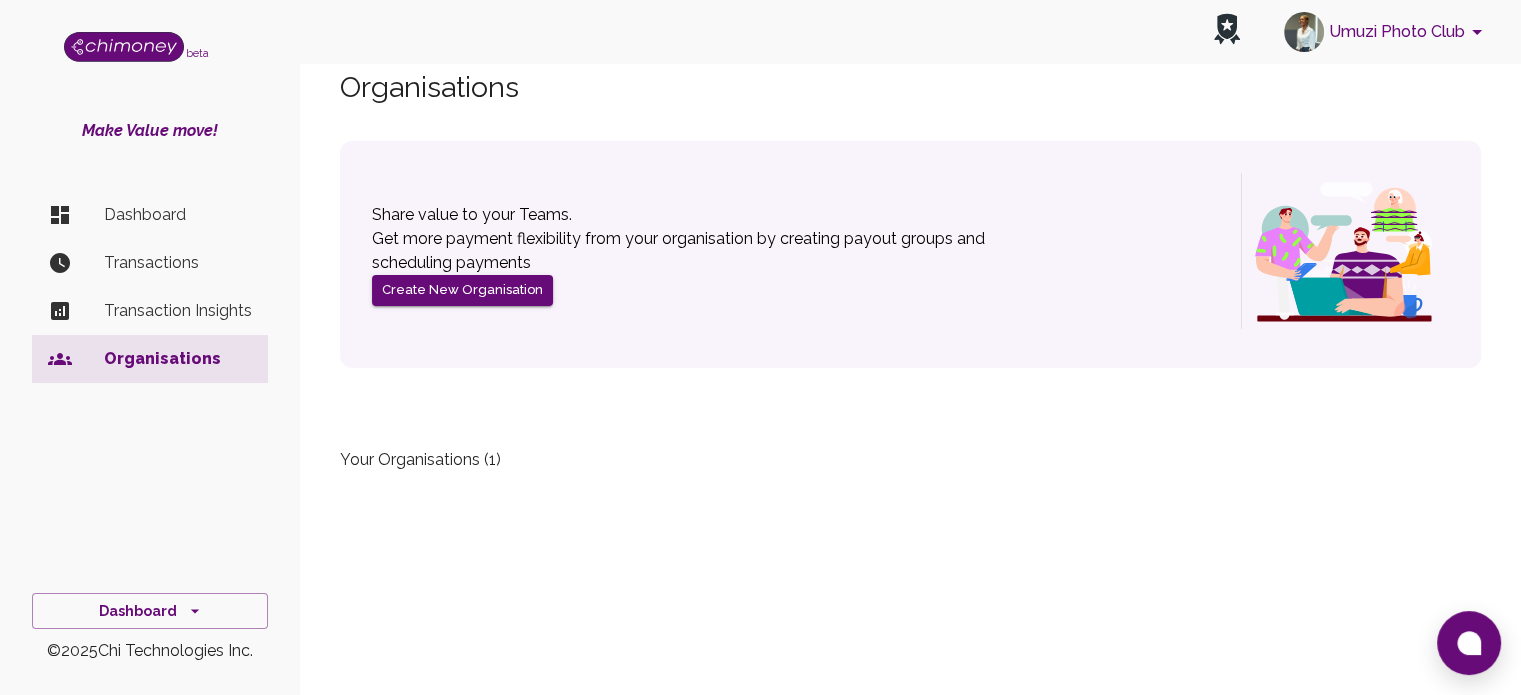 scroll, scrollTop: 0, scrollLeft: 0, axis: both 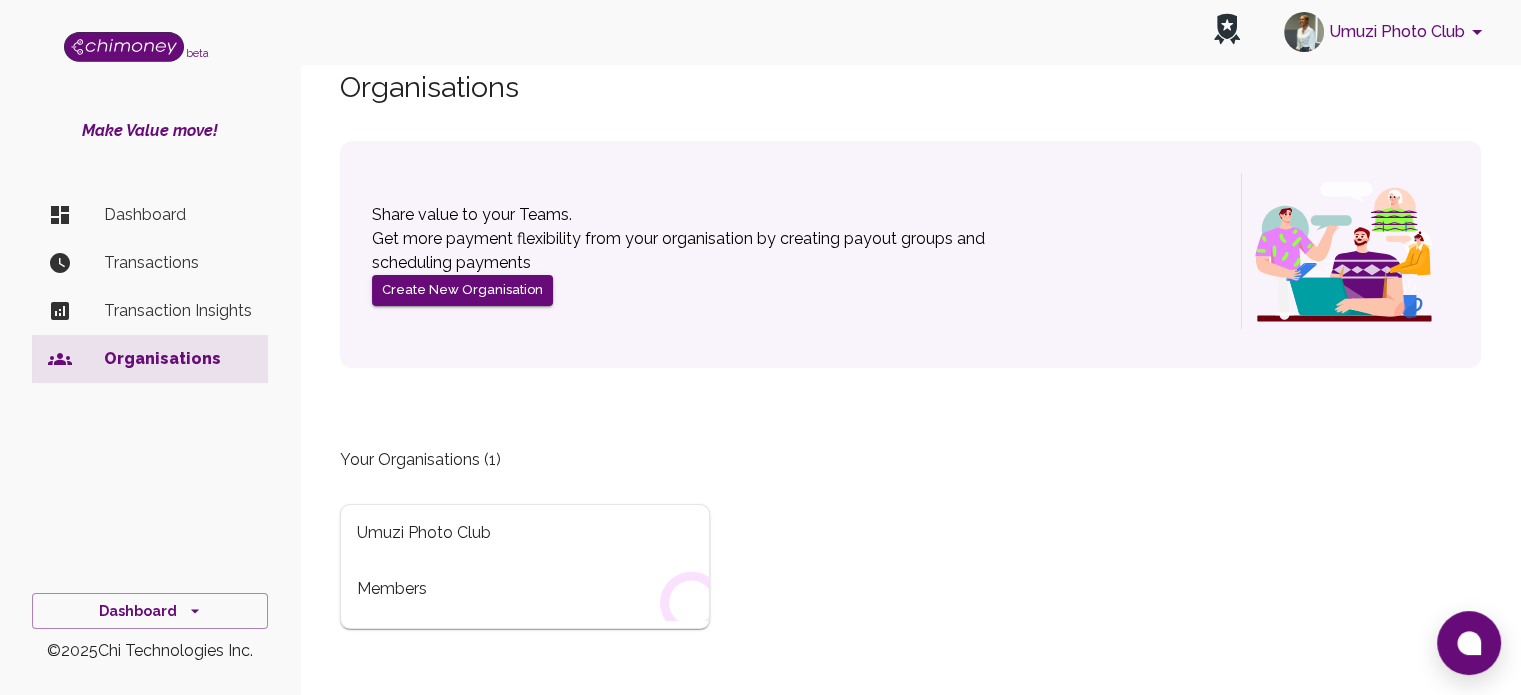 click on "Dashboard" at bounding box center (178, 215) 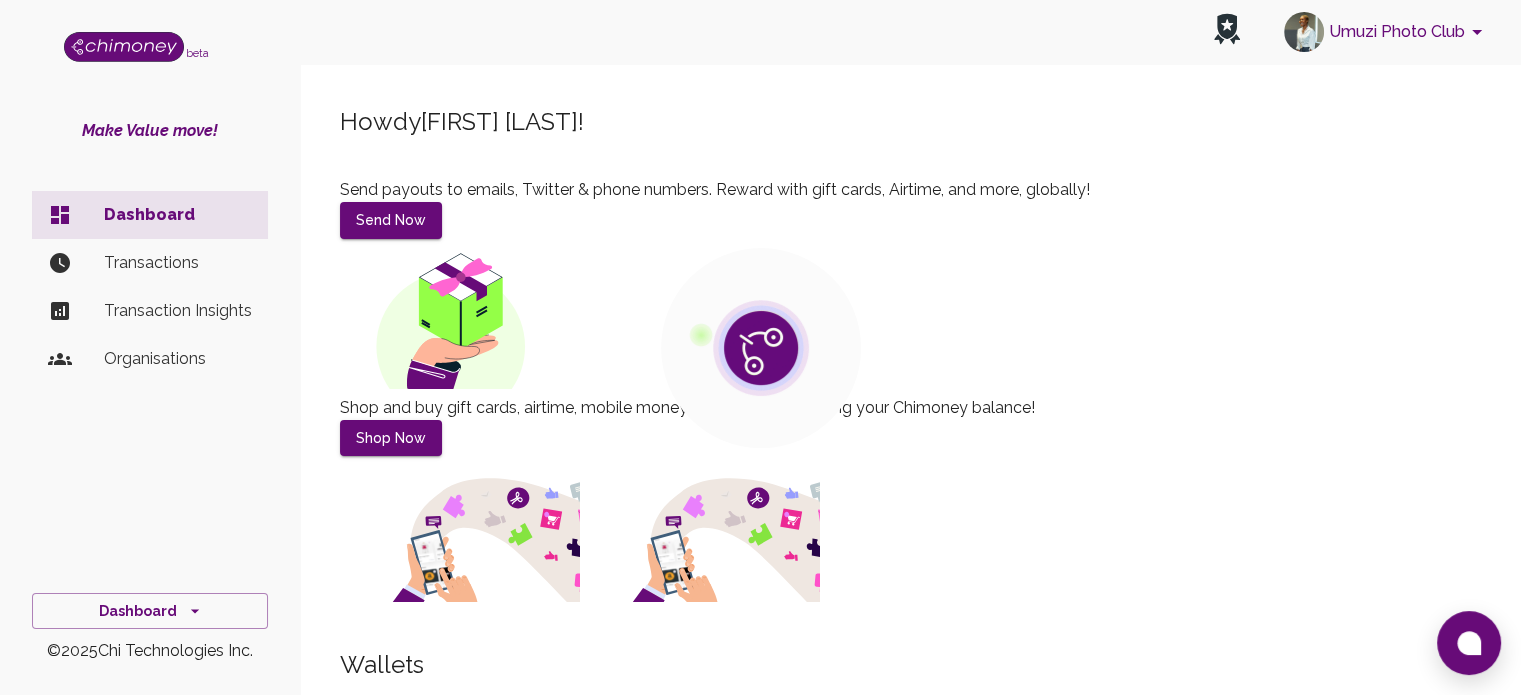 click at bounding box center (910, 865) 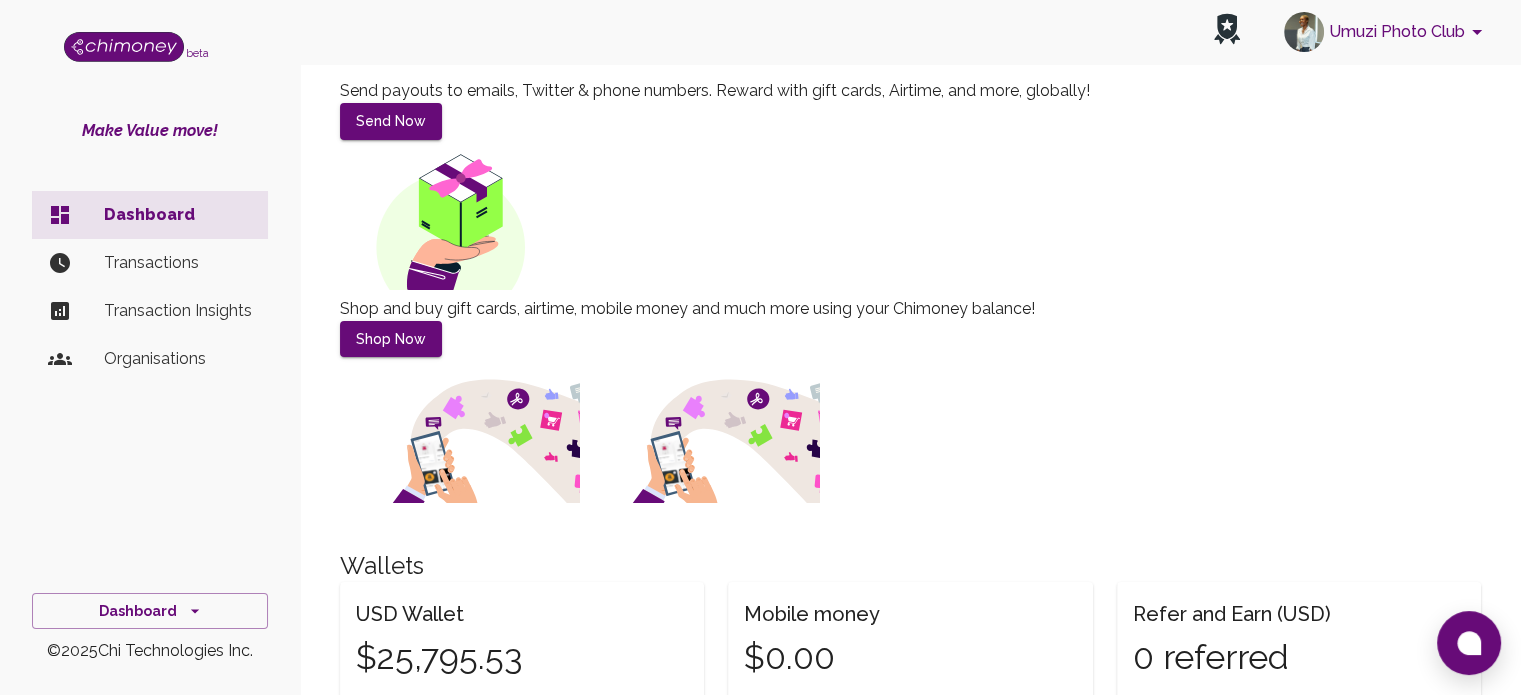 scroll, scrollTop: 300, scrollLeft: 0, axis: vertical 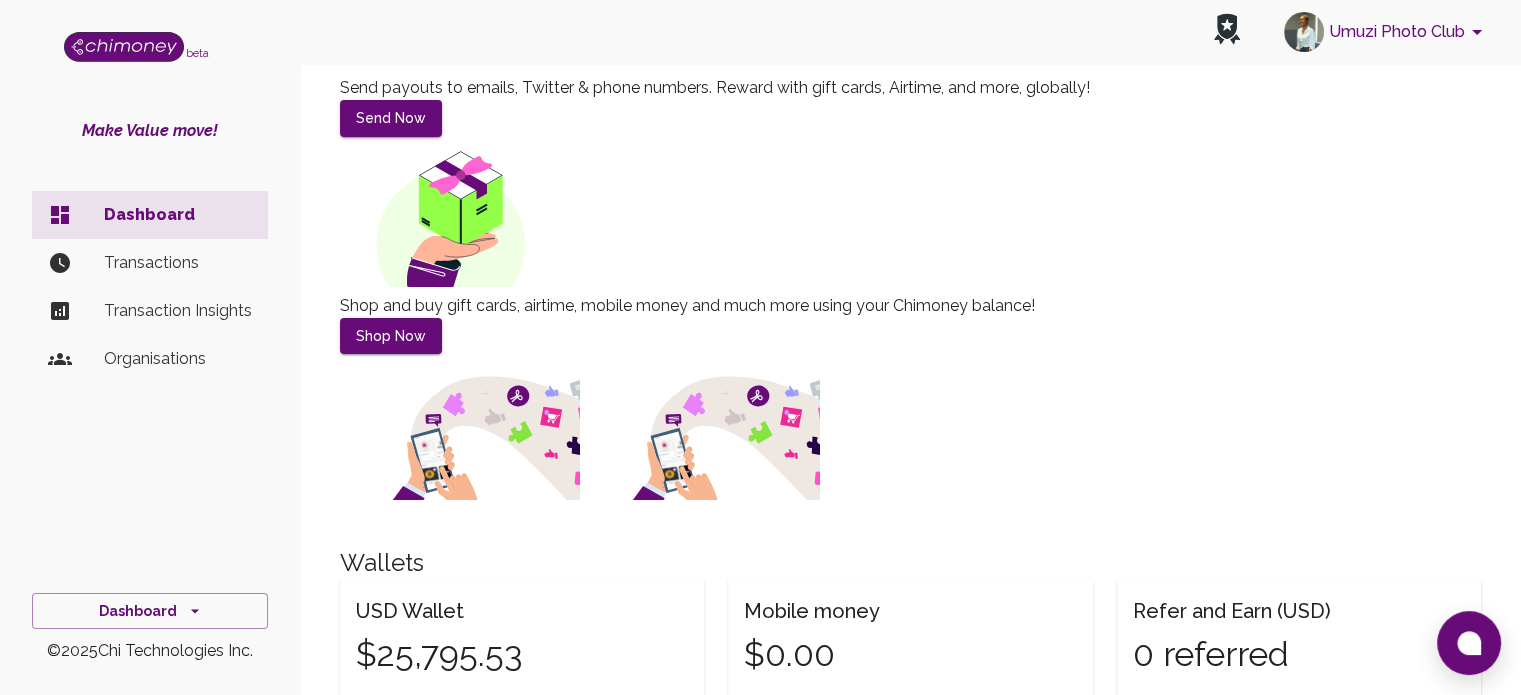 click on "Organisations" at bounding box center [178, 263] 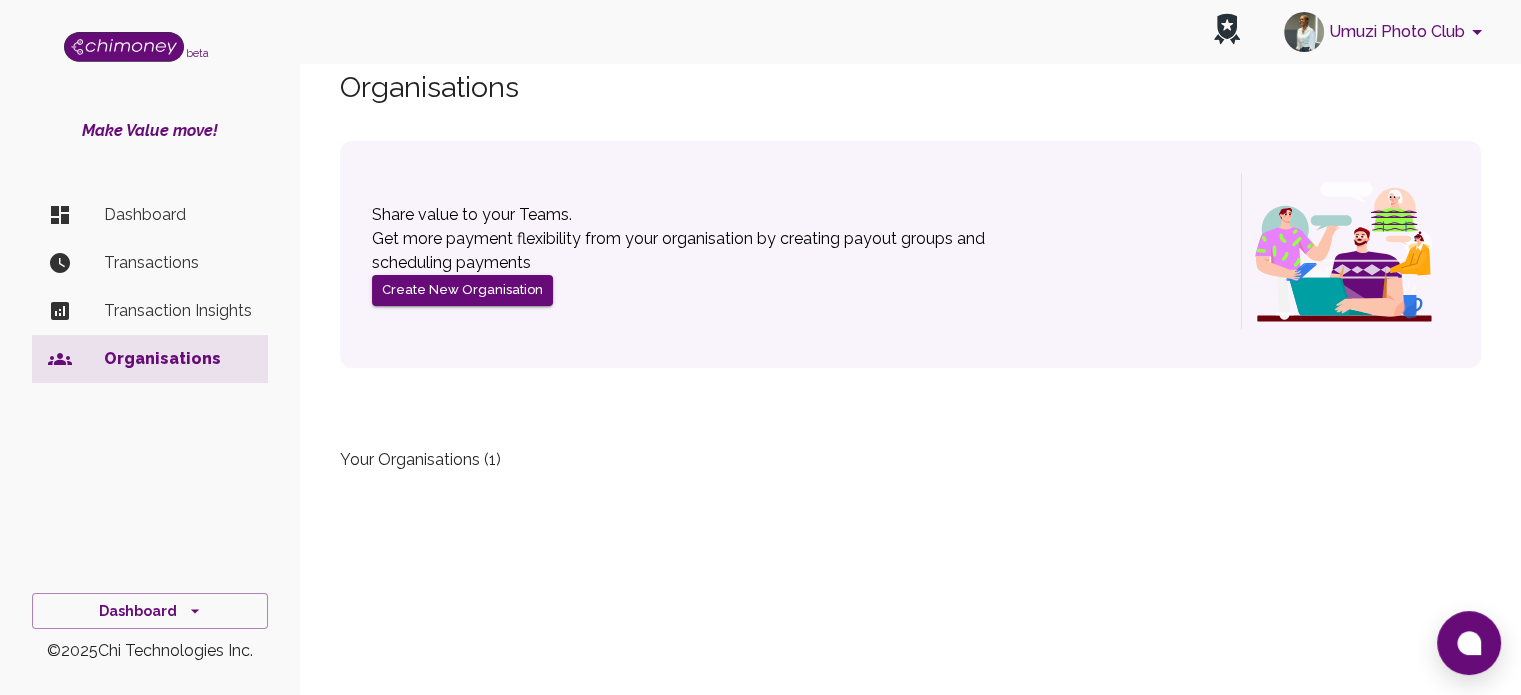 scroll, scrollTop: 0, scrollLeft: 0, axis: both 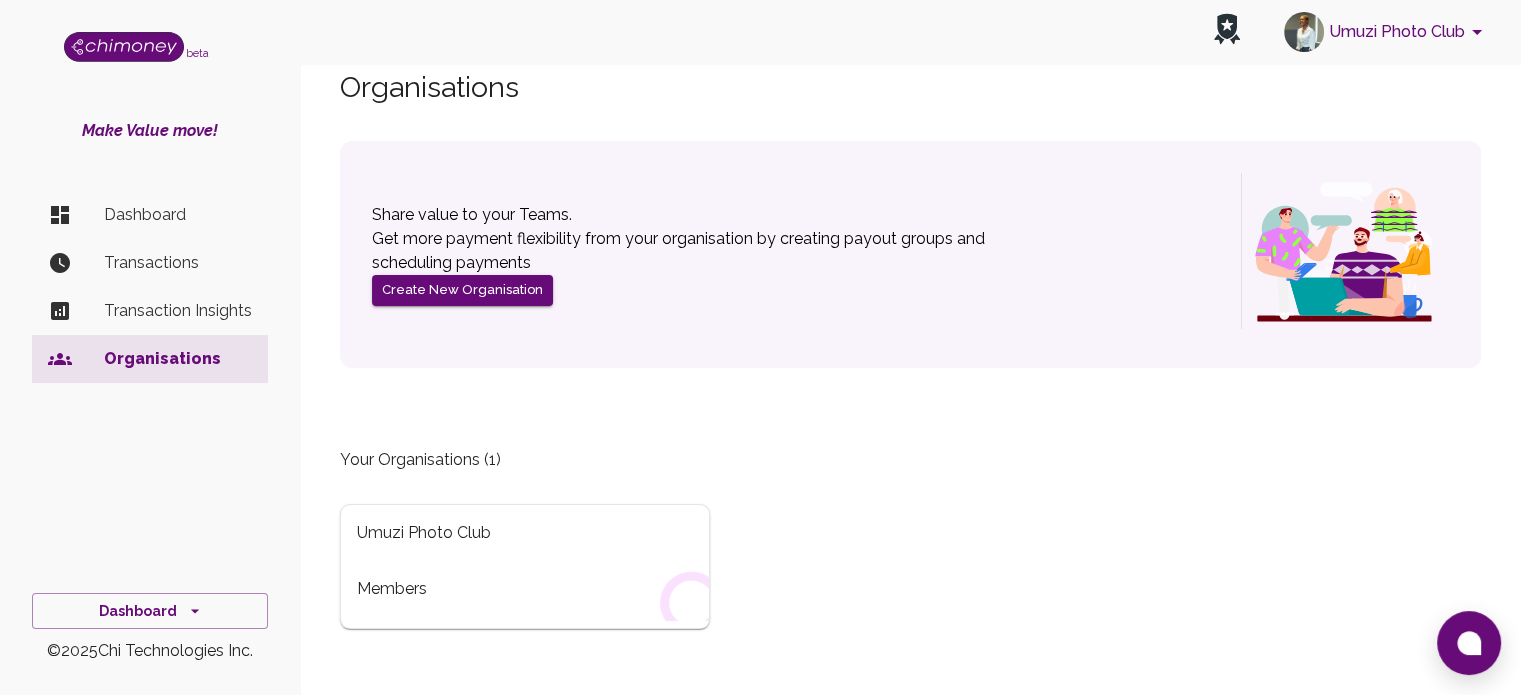 click on "Umuzi Photo Club" at bounding box center [525, 533] 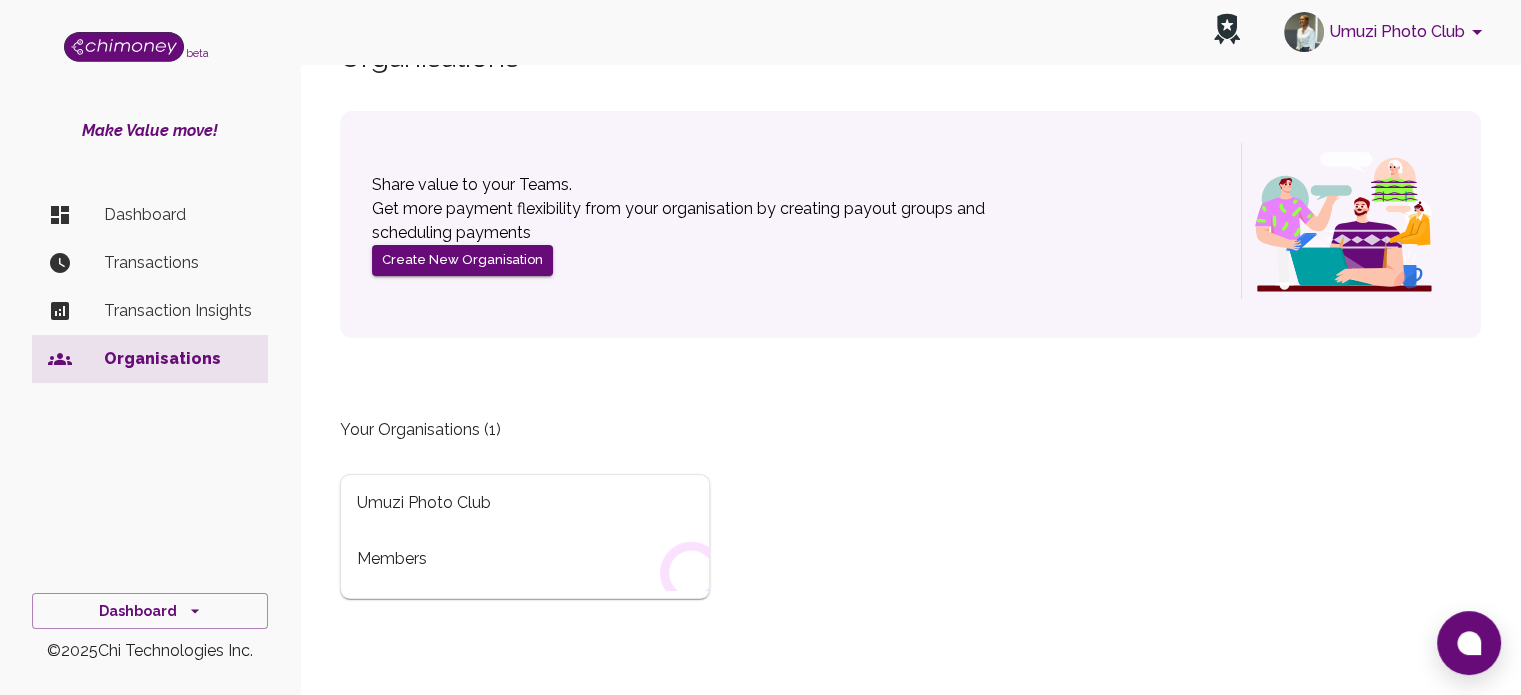 click on "Members" at bounding box center (525, 559) 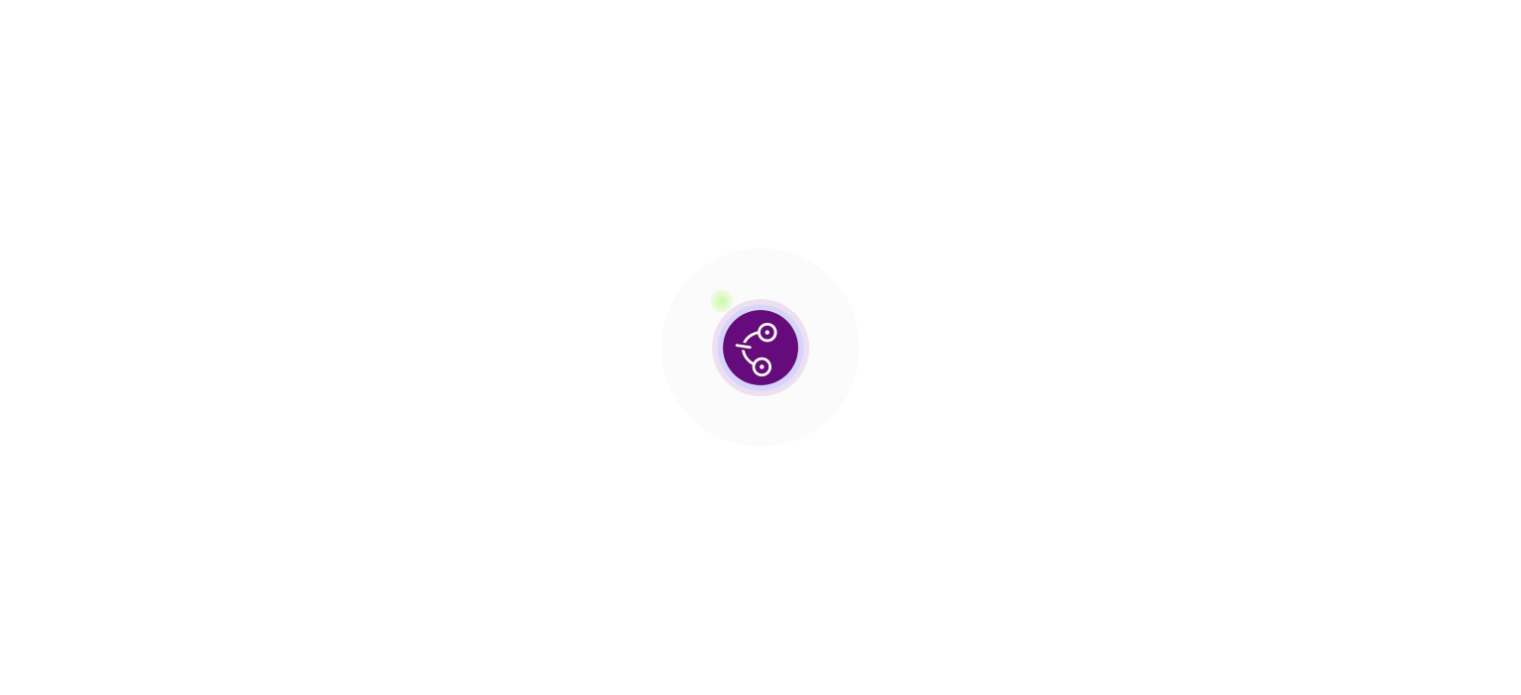 scroll, scrollTop: 0, scrollLeft: 0, axis: both 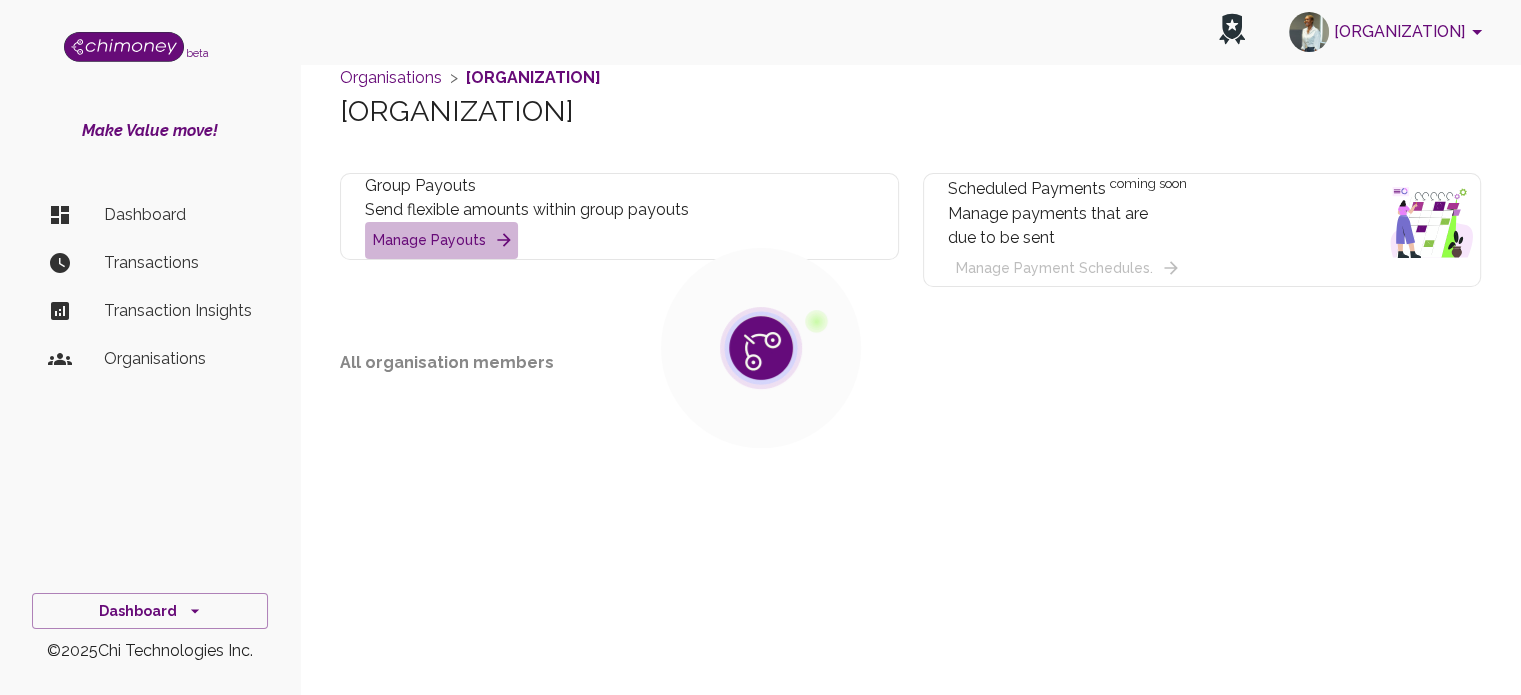click on "Manage Payouts" at bounding box center [441, 240] 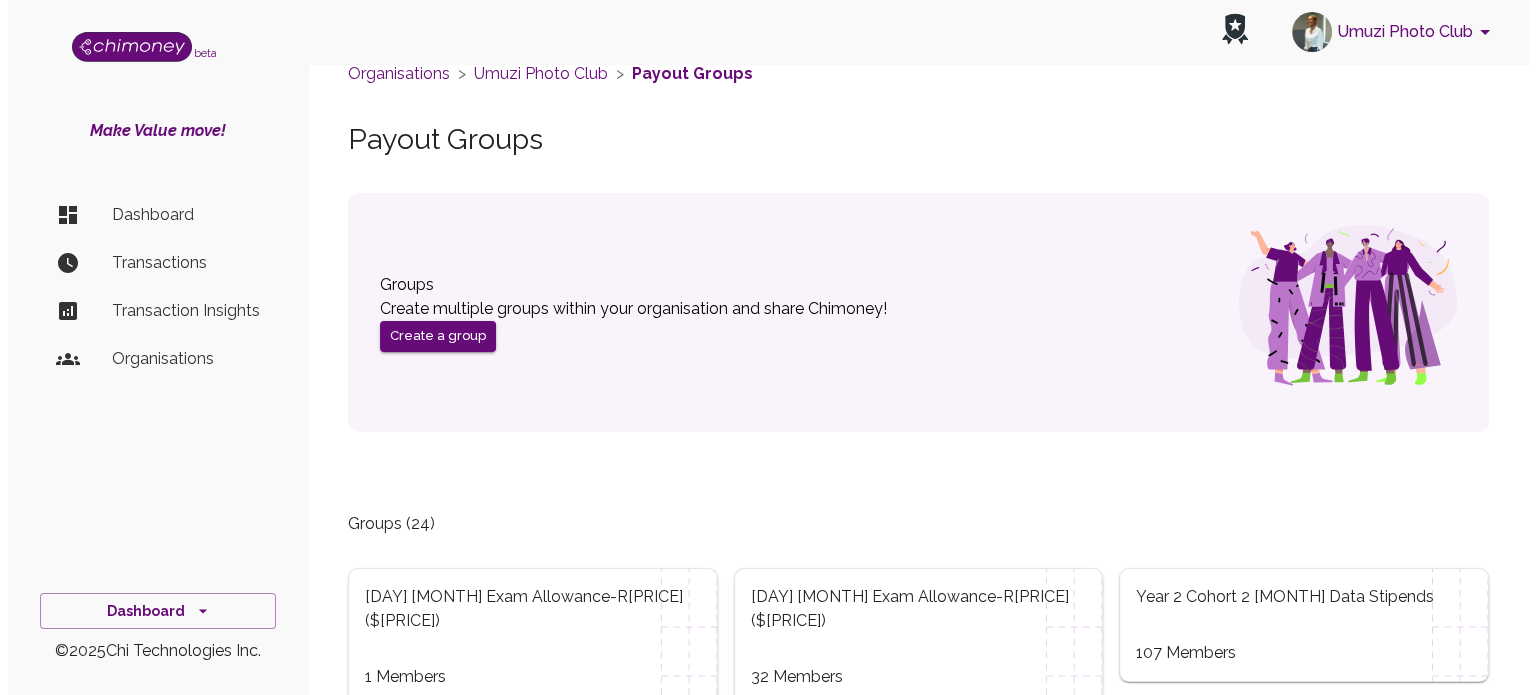 scroll, scrollTop: 0, scrollLeft: 0, axis: both 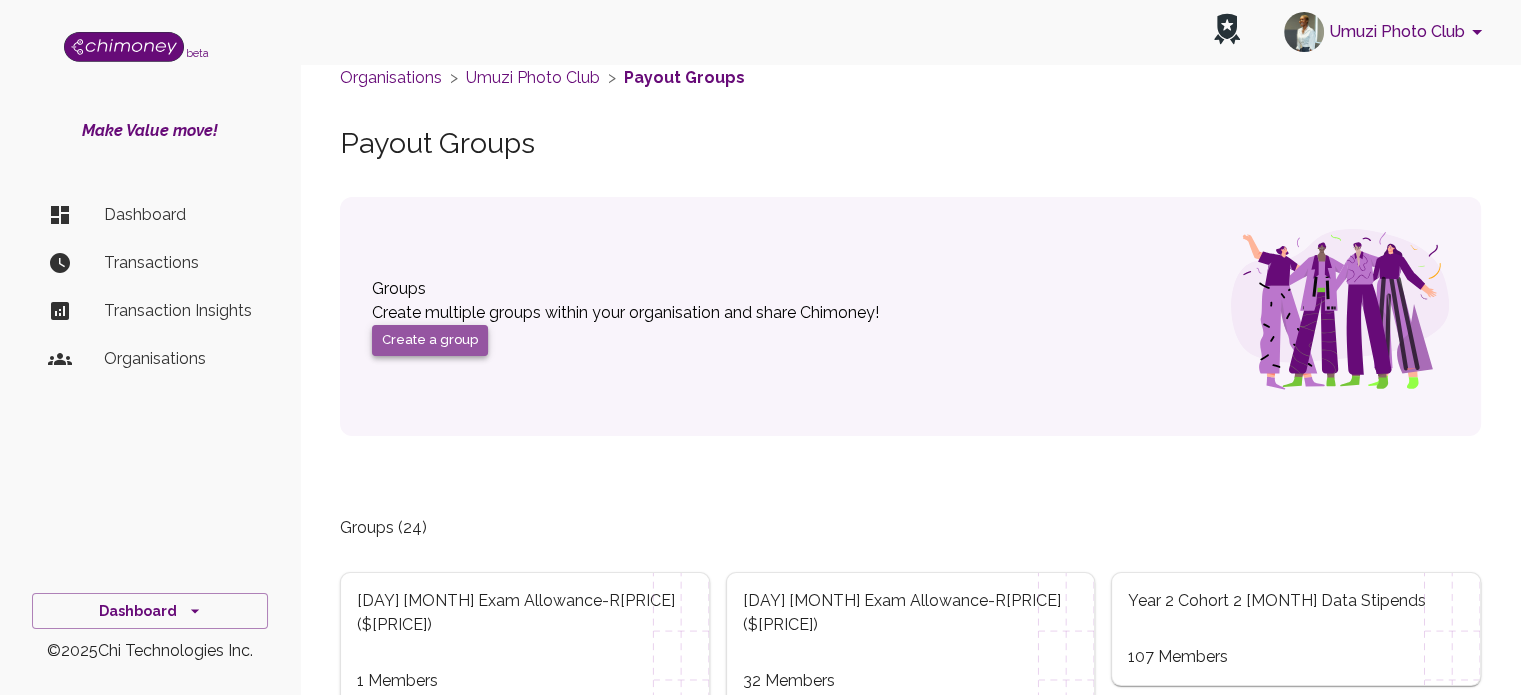 click on "Create a group" at bounding box center [430, 340] 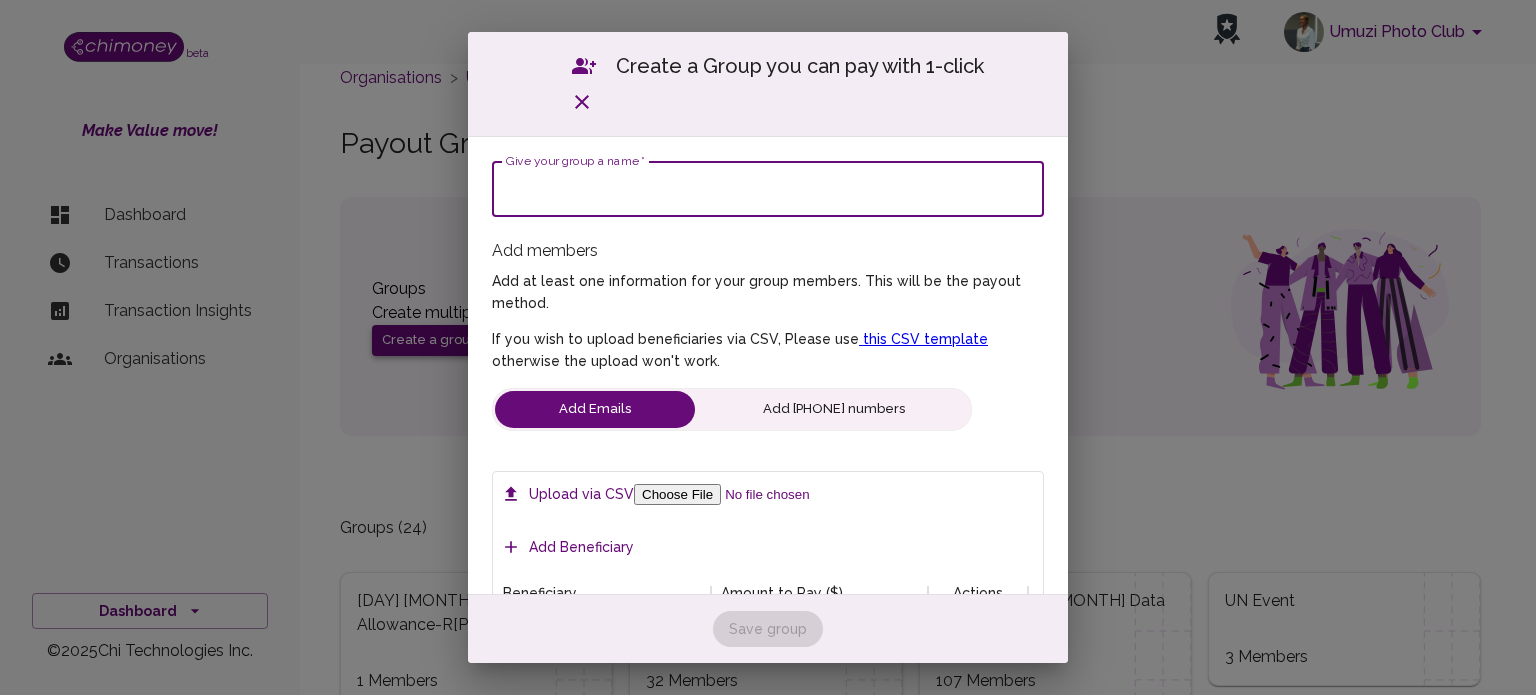 scroll, scrollTop: 16, scrollLeft: 16, axis: both 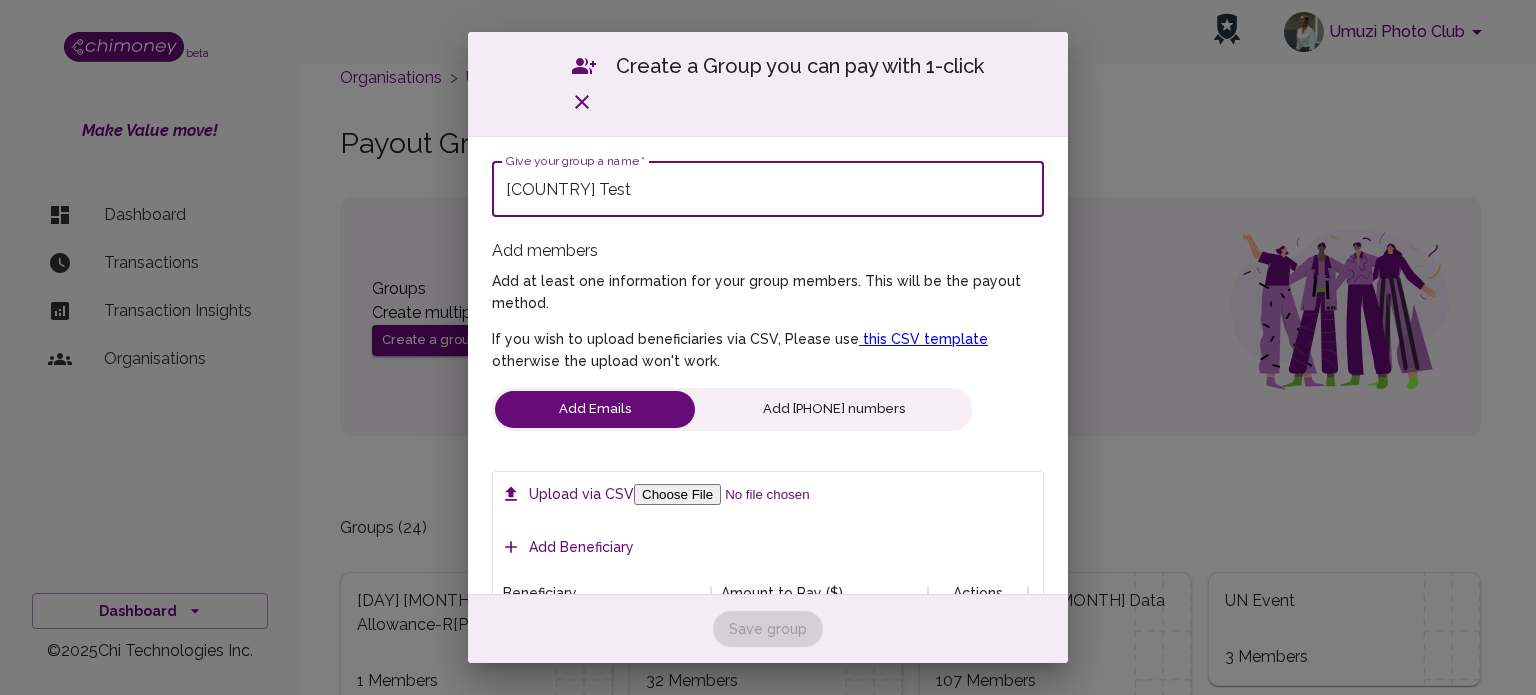 type on "[COUNTRY] Test" 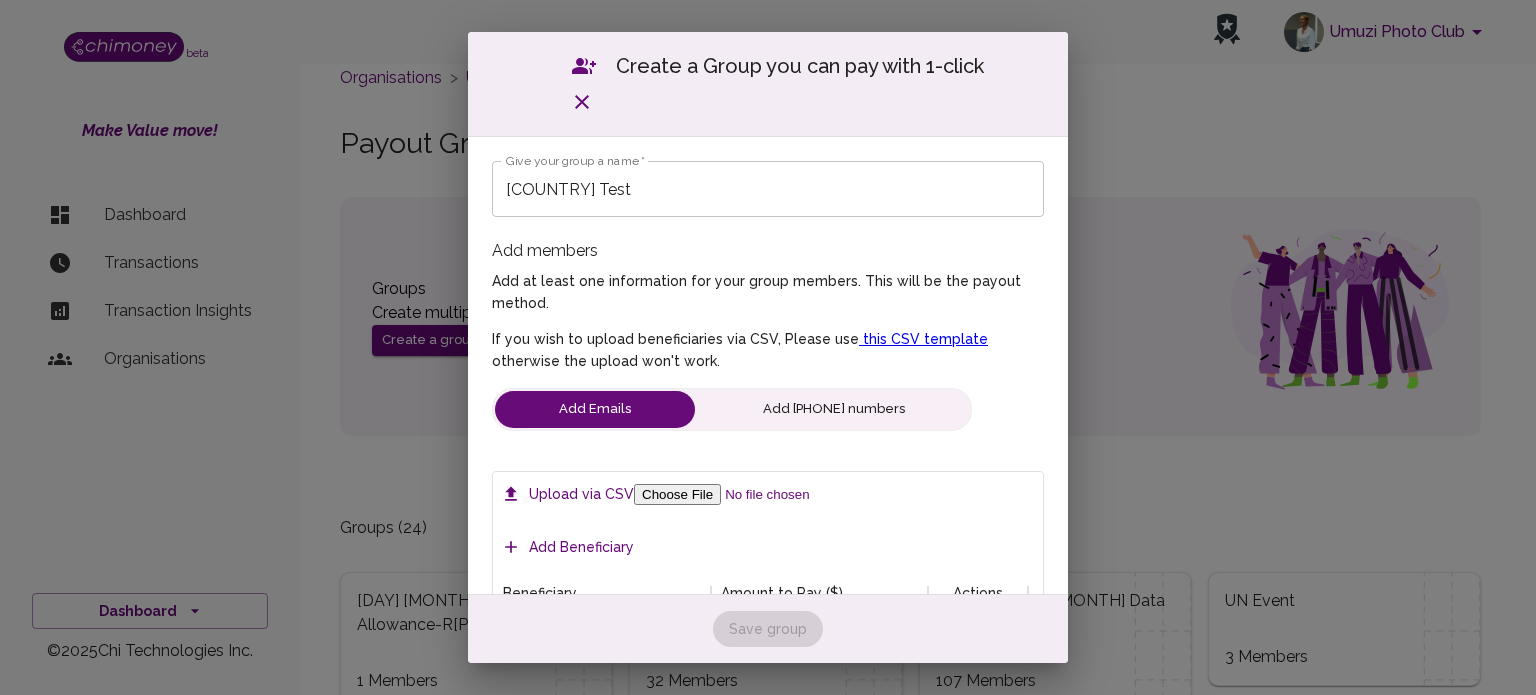 drag, startPoint x: 566, startPoint y: 551, endPoint x: 571, endPoint y: 531, distance: 20.615528 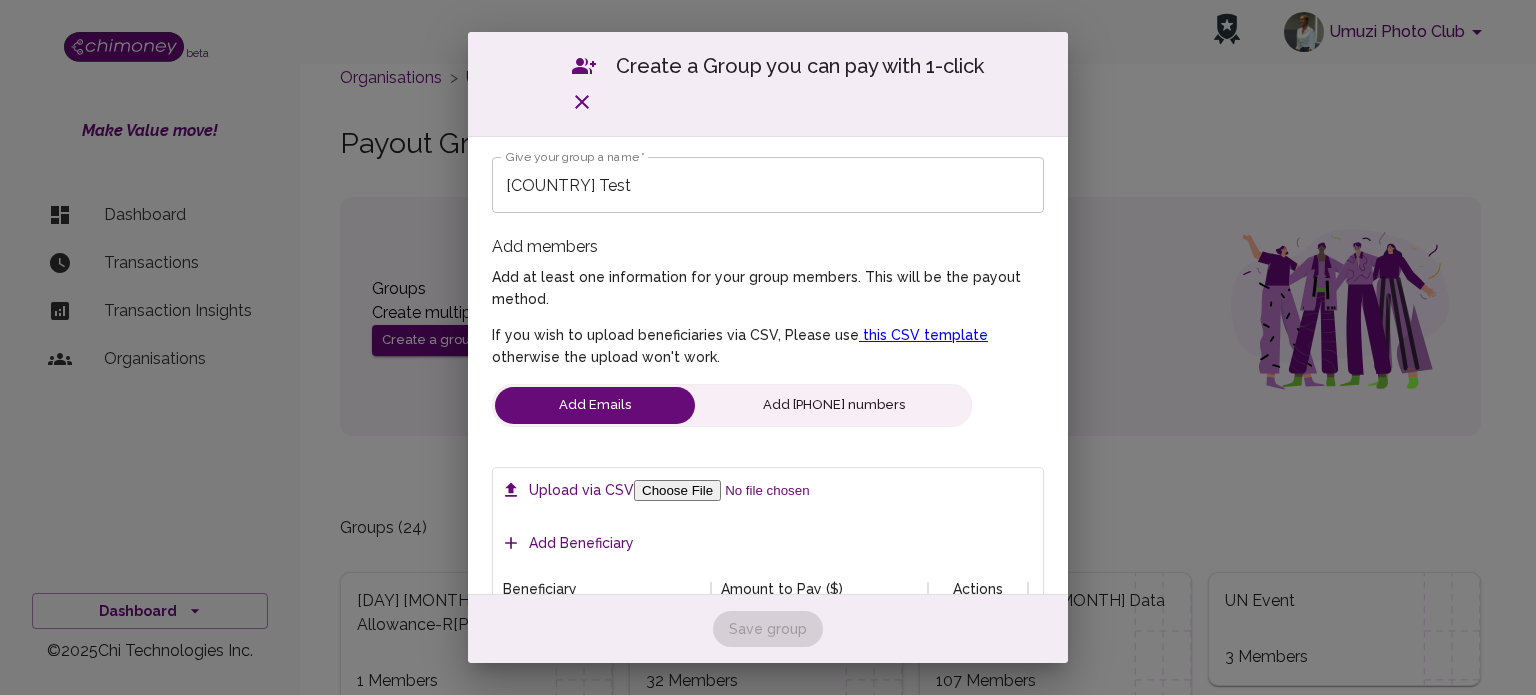 click on "Add members Add at least one information for your group members. This will be the payout method. If you wish to upload beneficiaries via CSV, Please use   this CSV template     otherwise the upload won't work. Add Emails Add [PHONE] numbers" at bounding box center [768, 342] 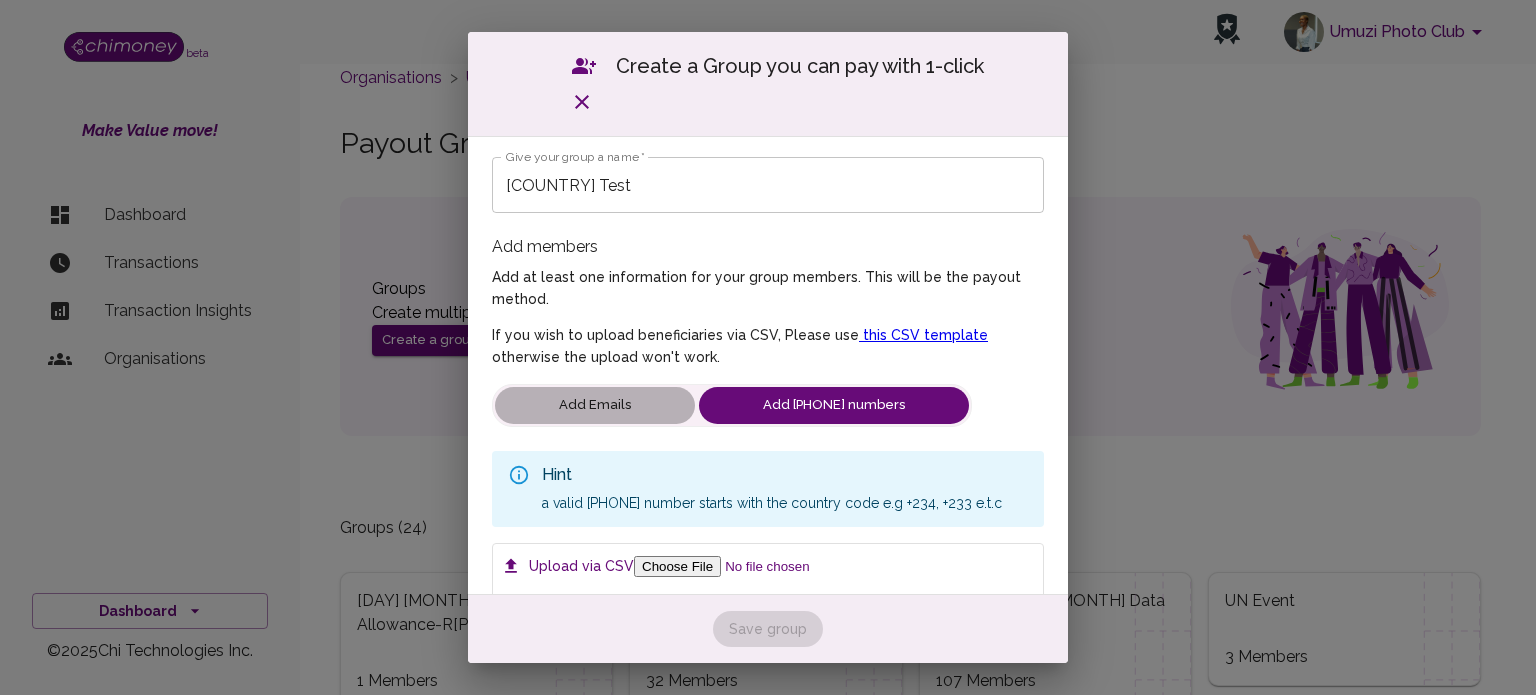 click on "Add Emails" at bounding box center (595, 405) 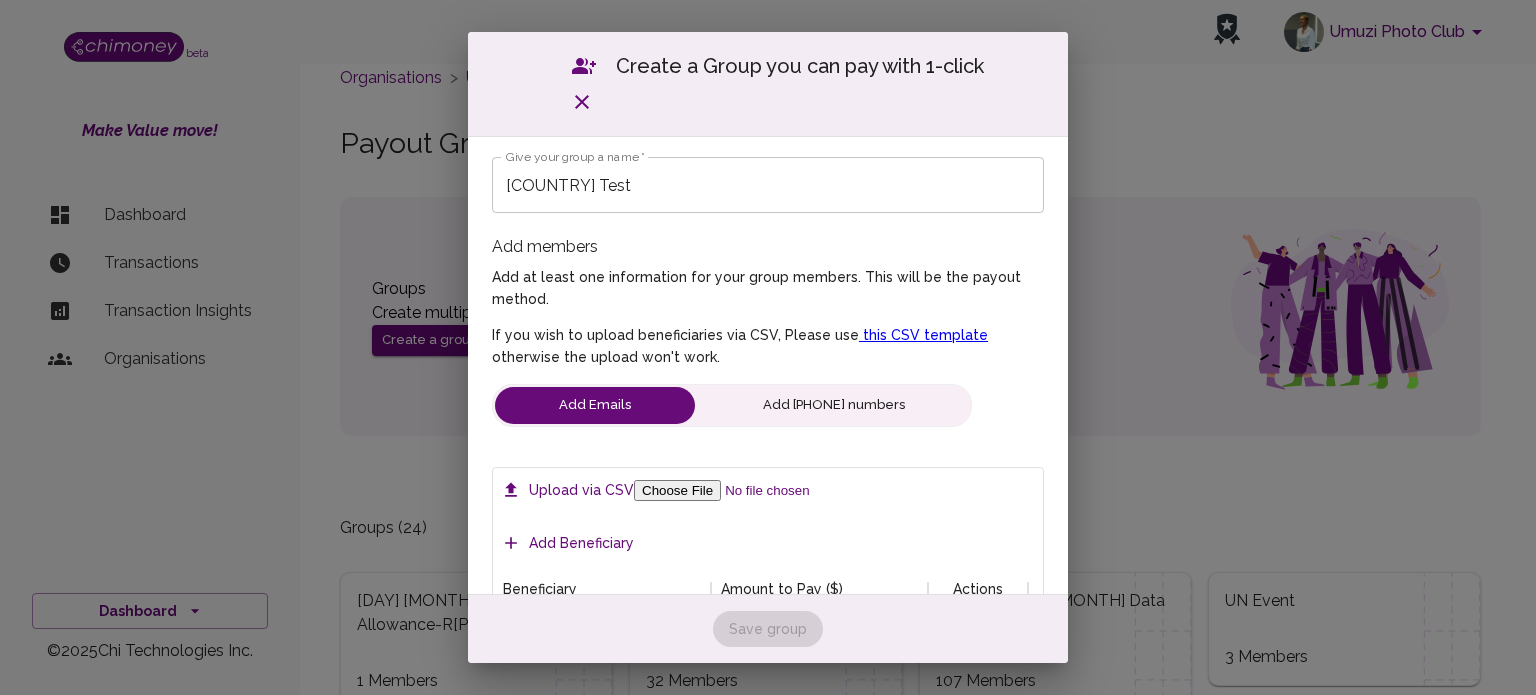 click at bounding box center (760, 691) 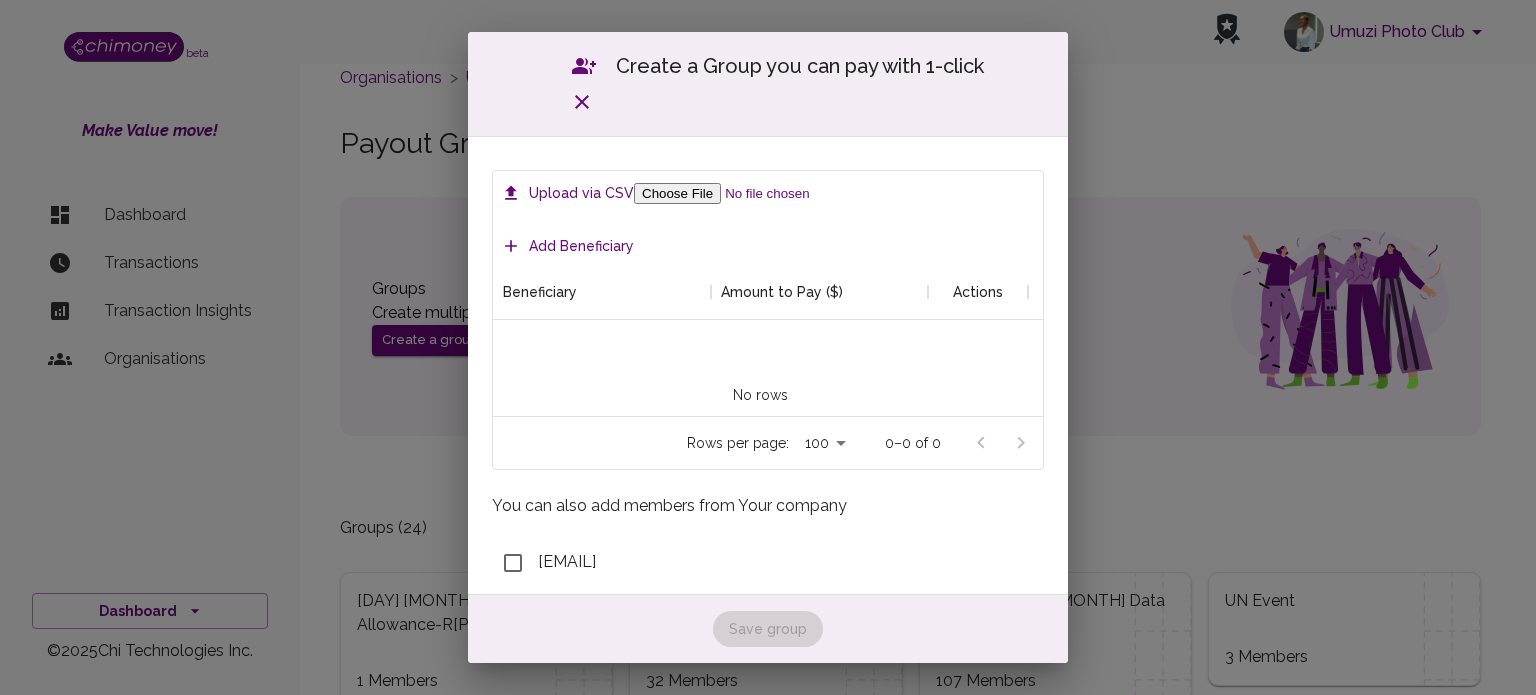 scroll, scrollTop: 204, scrollLeft: 0, axis: vertical 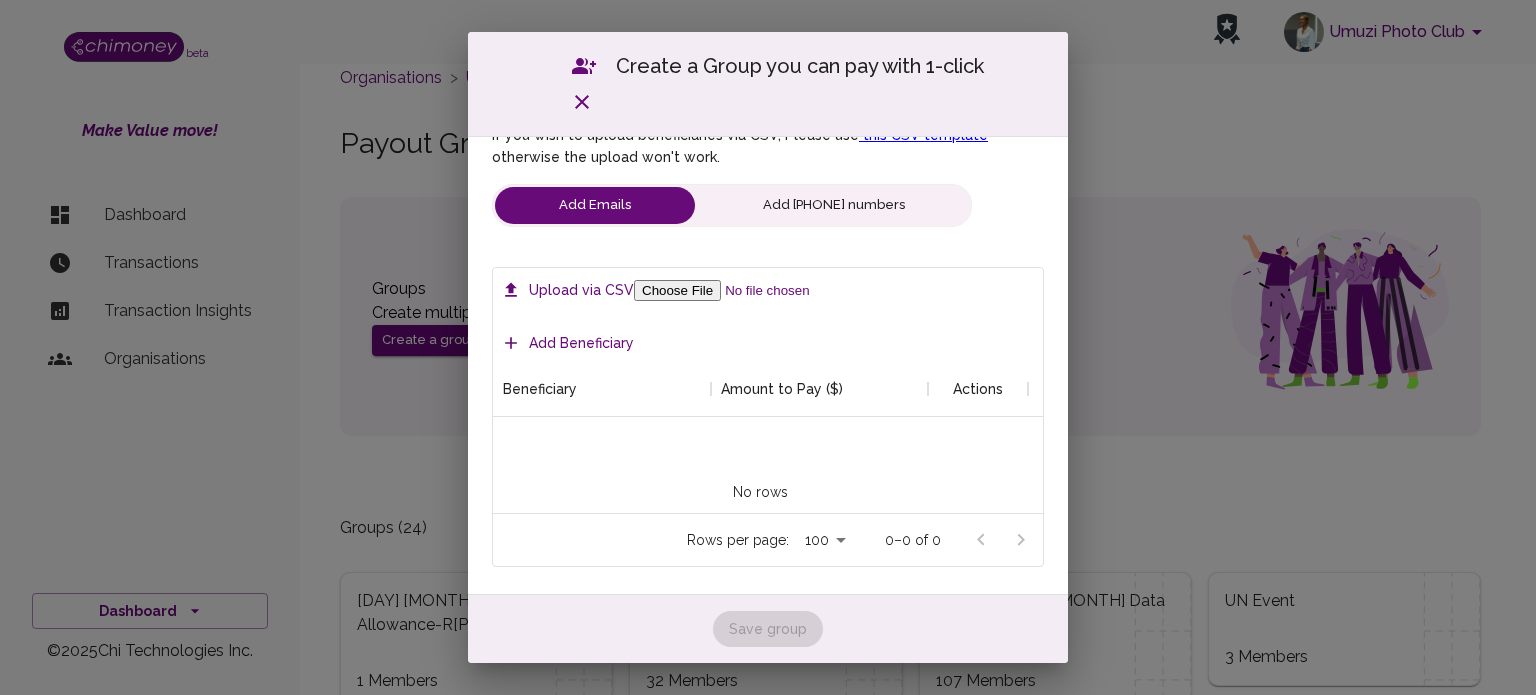 drag, startPoint x: 561, startPoint y: 375, endPoint x: 536, endPoint y: 351, distance: 34.655445 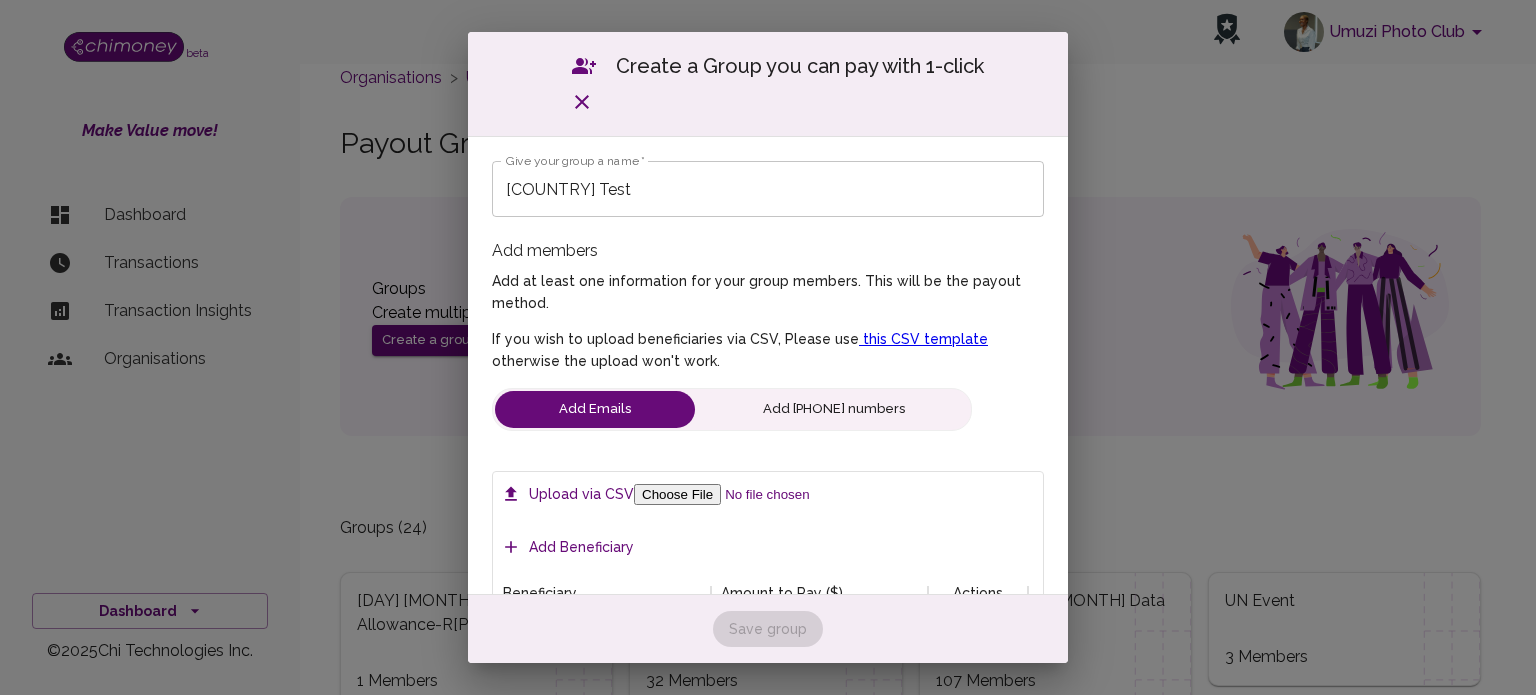 click on "Add Emails Add [PHONE] numbers" at bounding box center (732, 409) 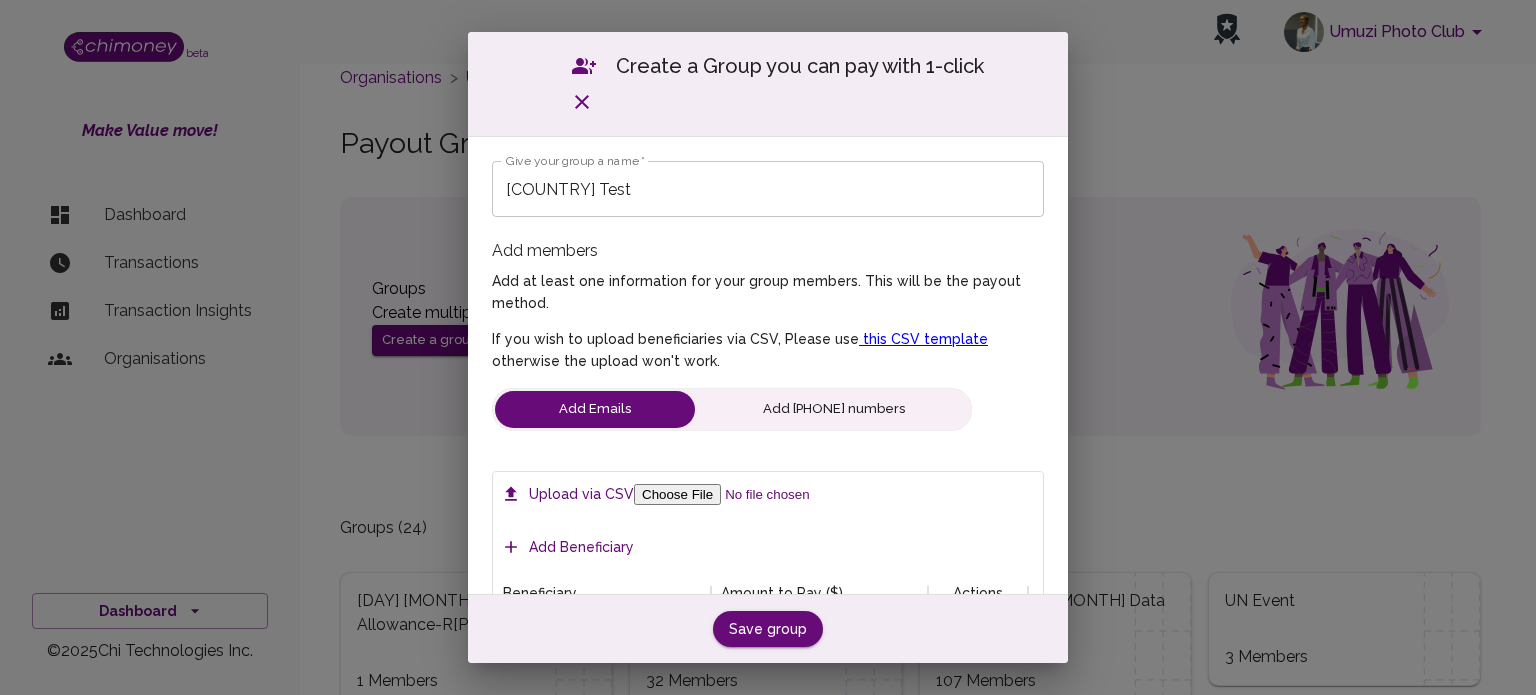 type on "[EMAIL]" 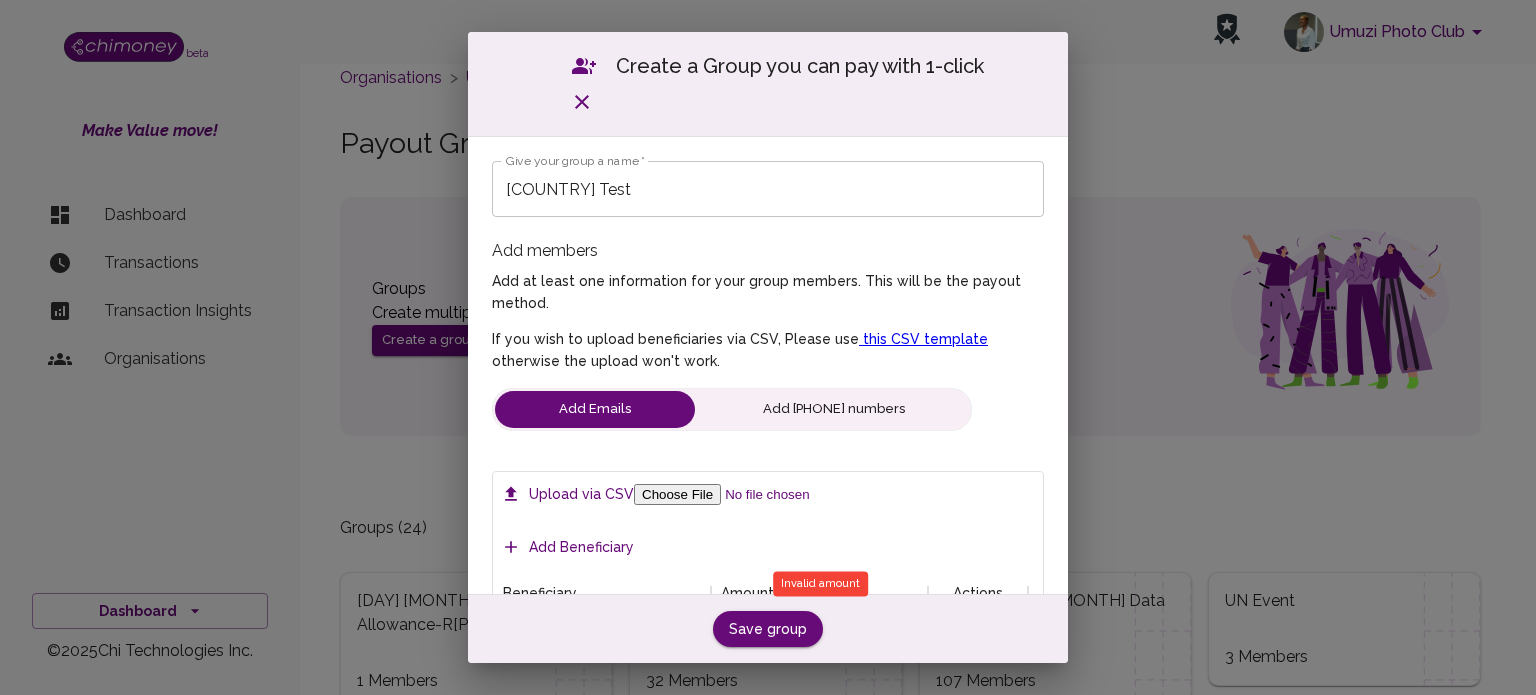 scroll, scrollTop: 0, scrollLeft: 0, axis: both 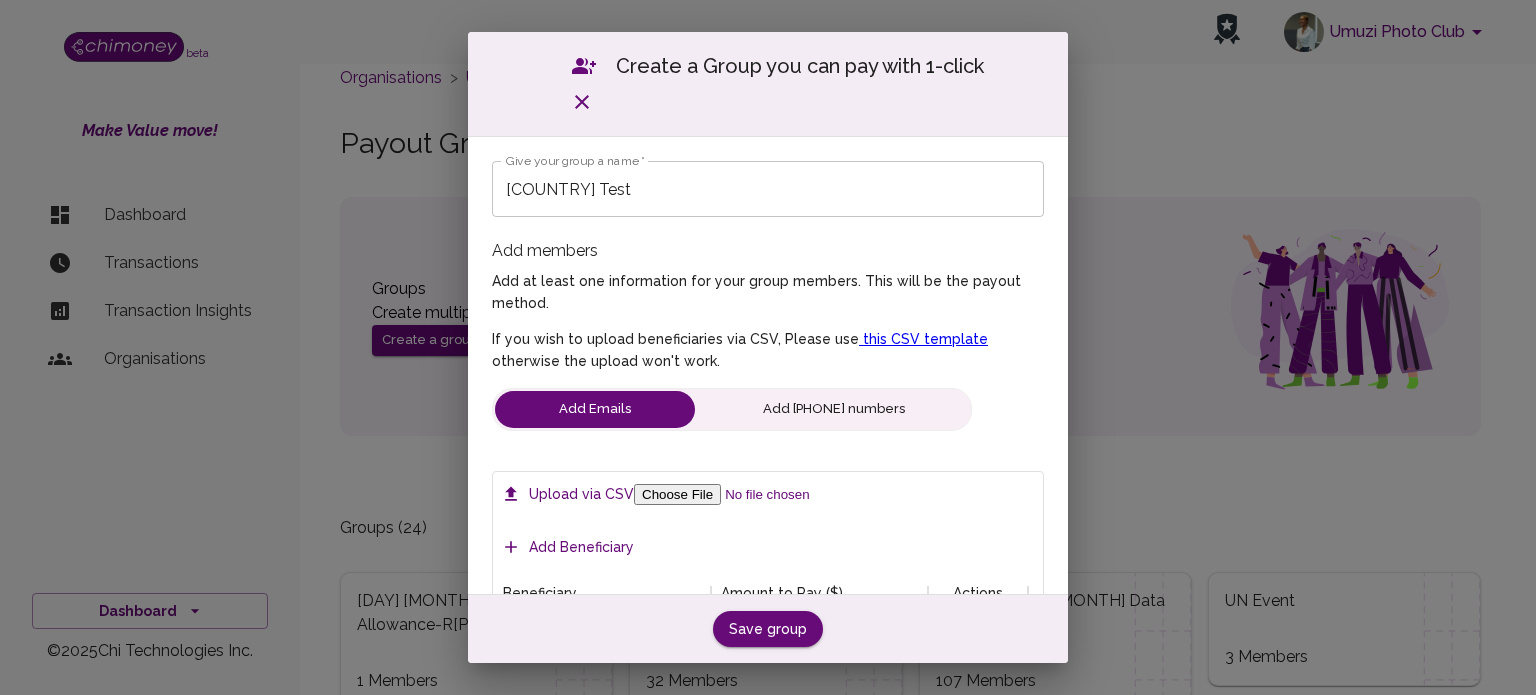 click at bounding box center [959, 647] 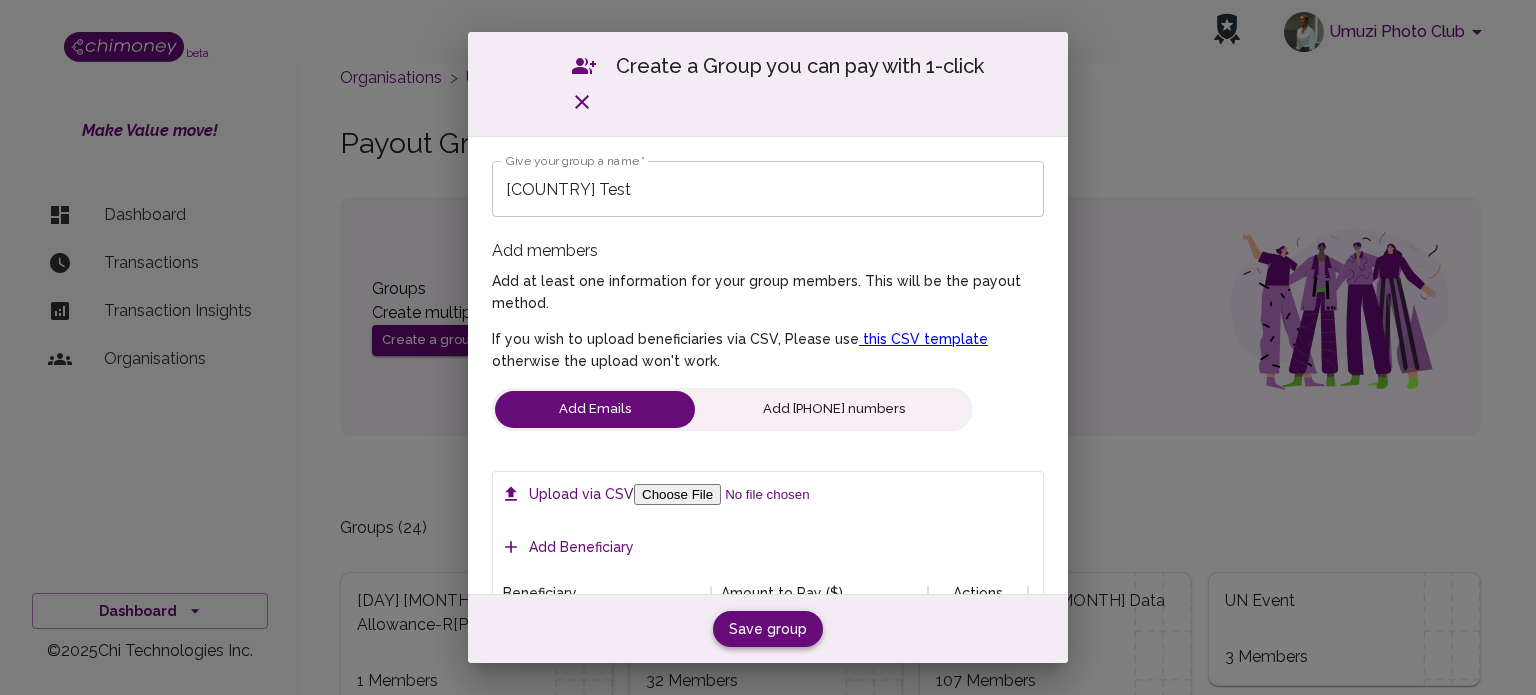 scroll, scrollTop: 404, scrollLeft: 0, axis: vertical 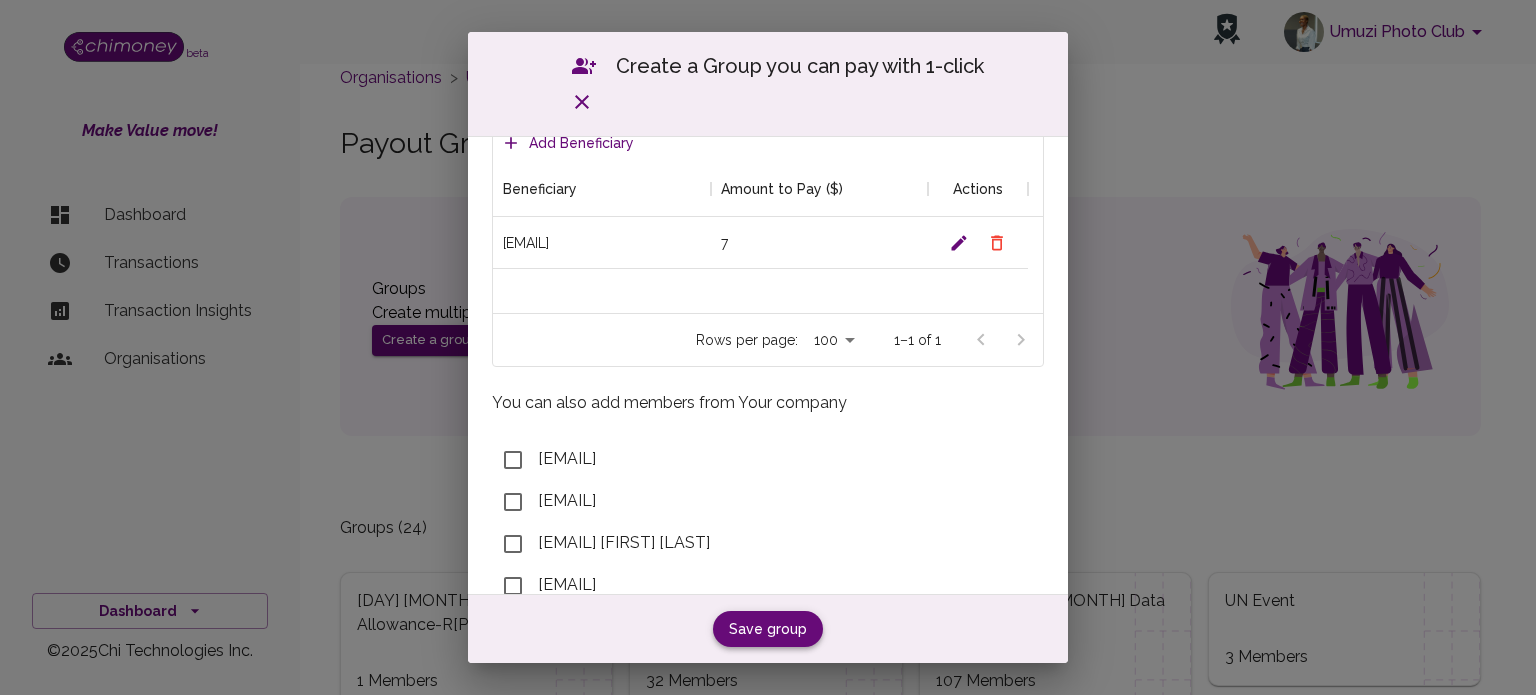 click on "Save group" at bounding box center (768, 629) 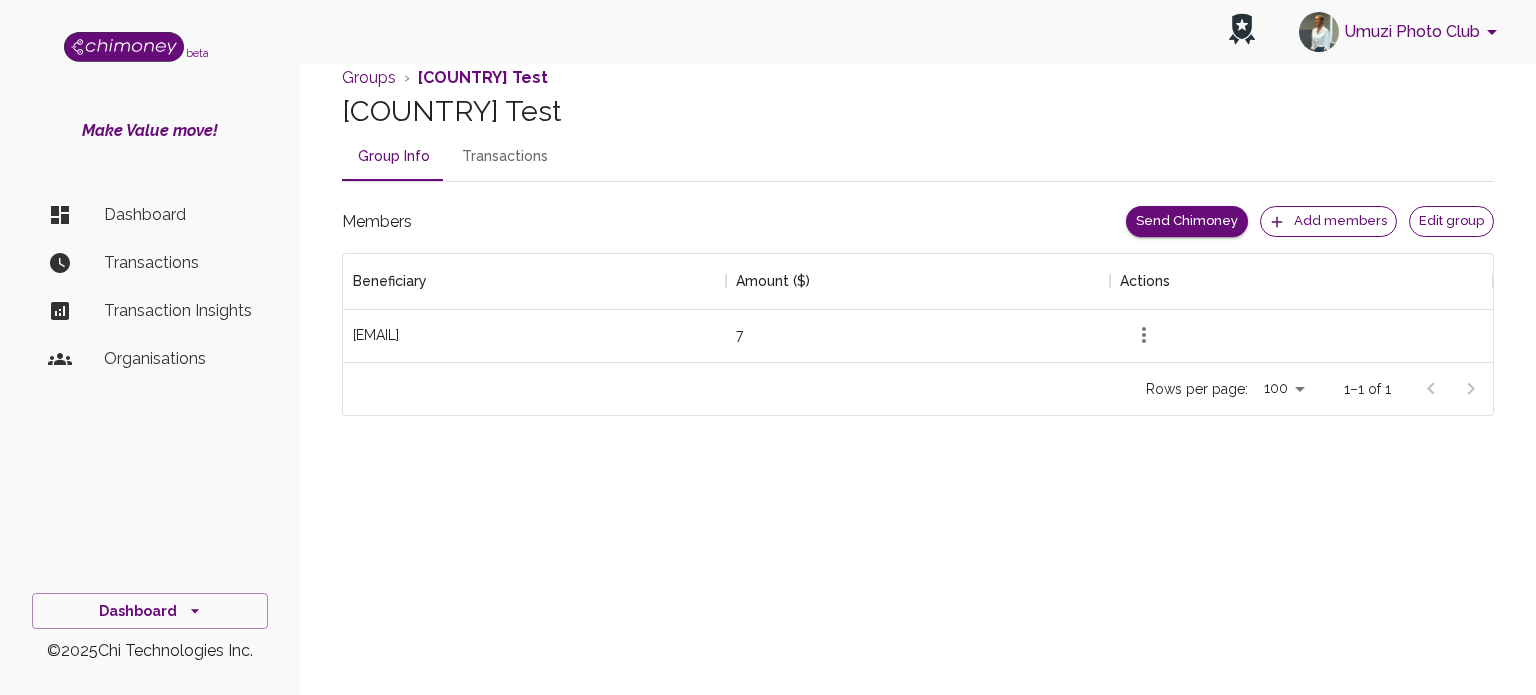 scroll, scrollTop: 16, scrollLeft: 16, axis: both 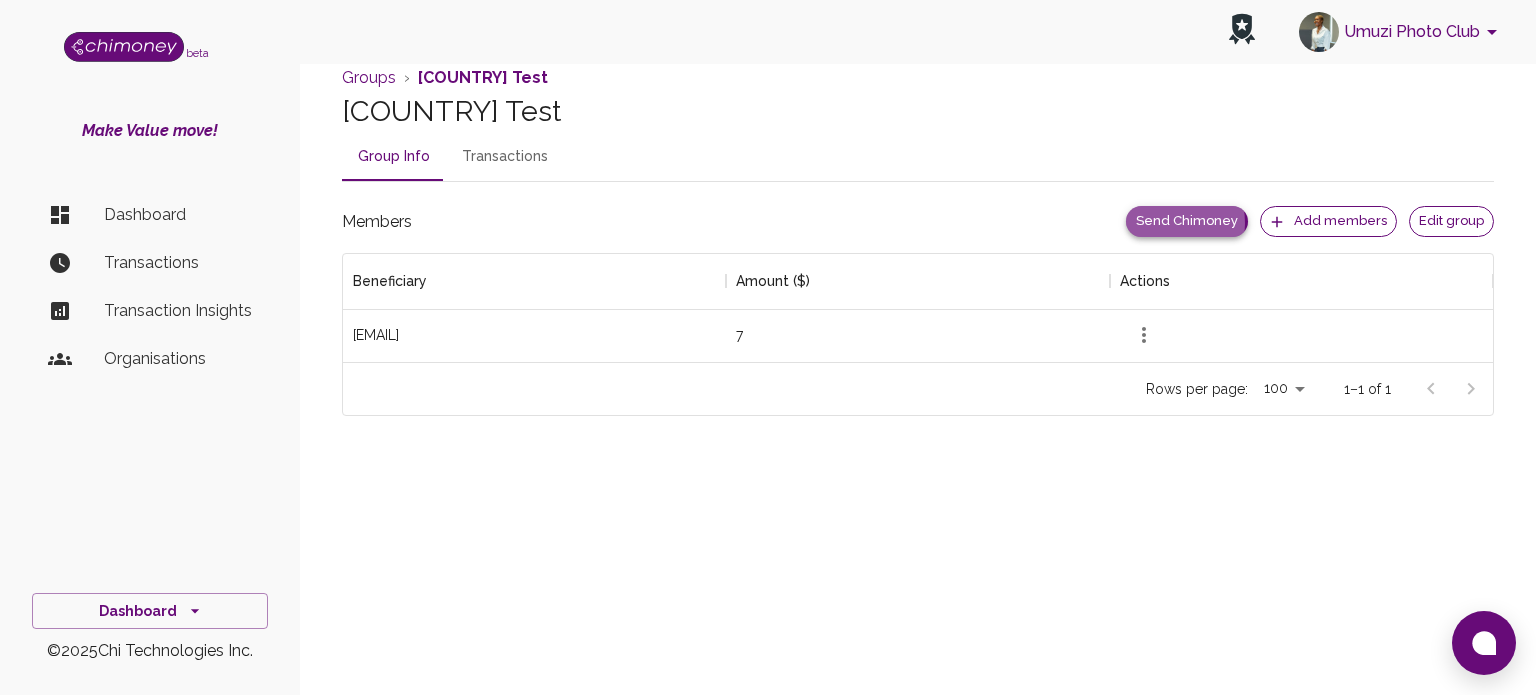 click on "Send Chimoney" at bounding box center [1187, 221] 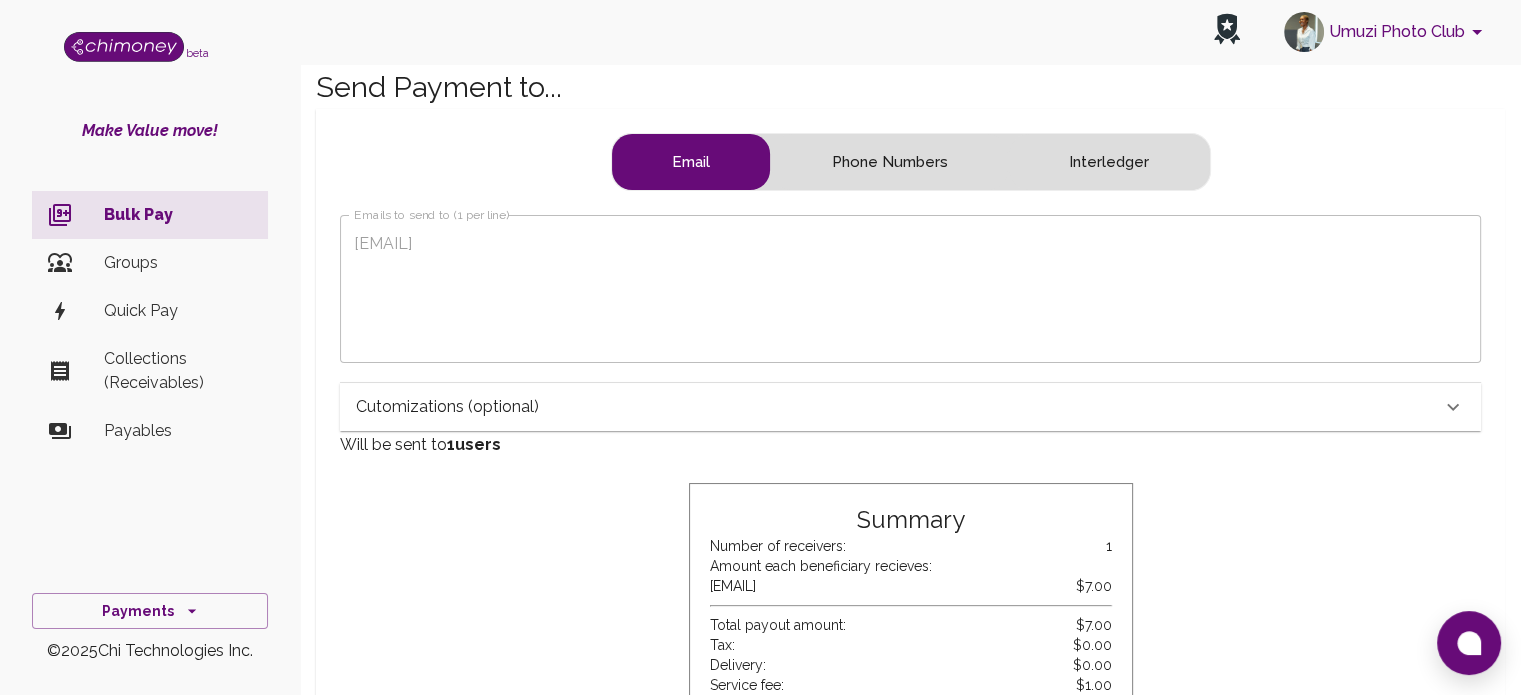 scroll, scrollTop: 16, scrollLeft: 16, axis: both 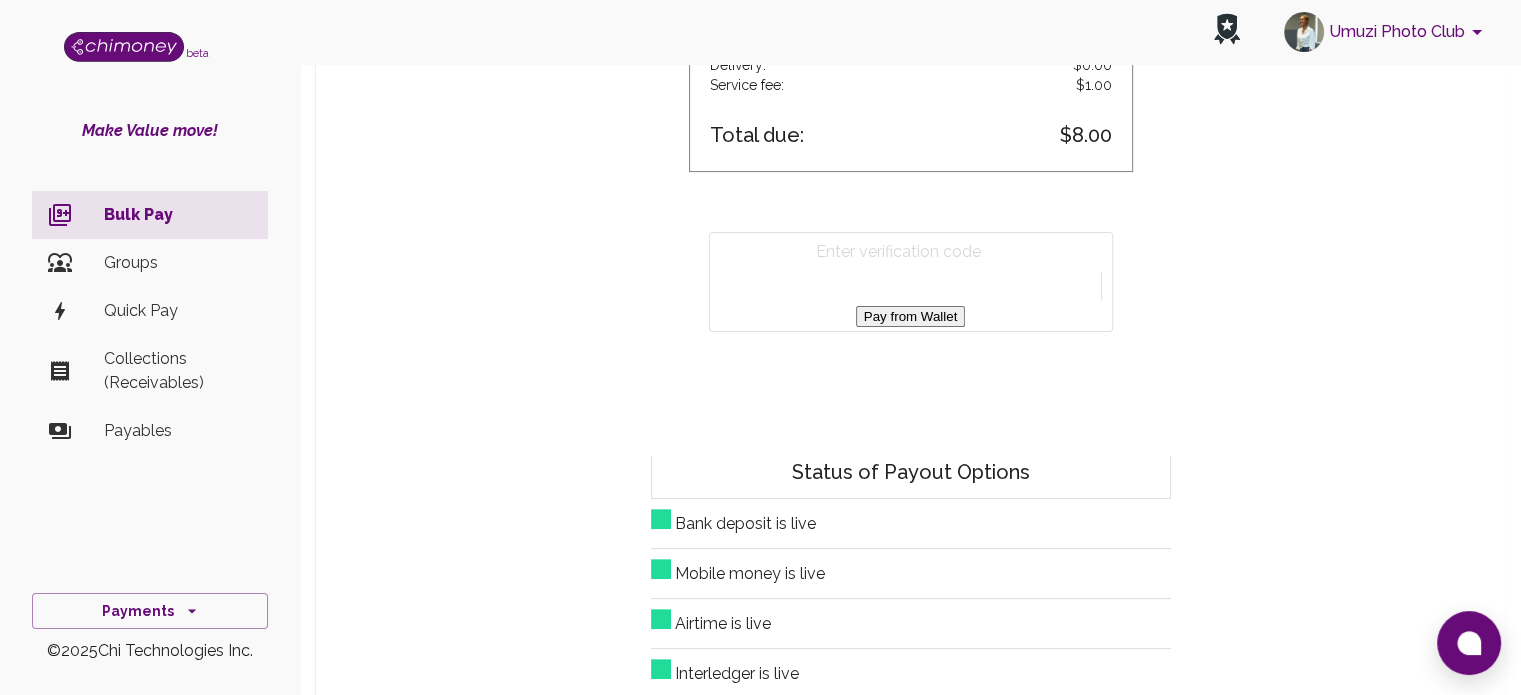 click on "Pay from Wallet" at bounding box center [911, 316] 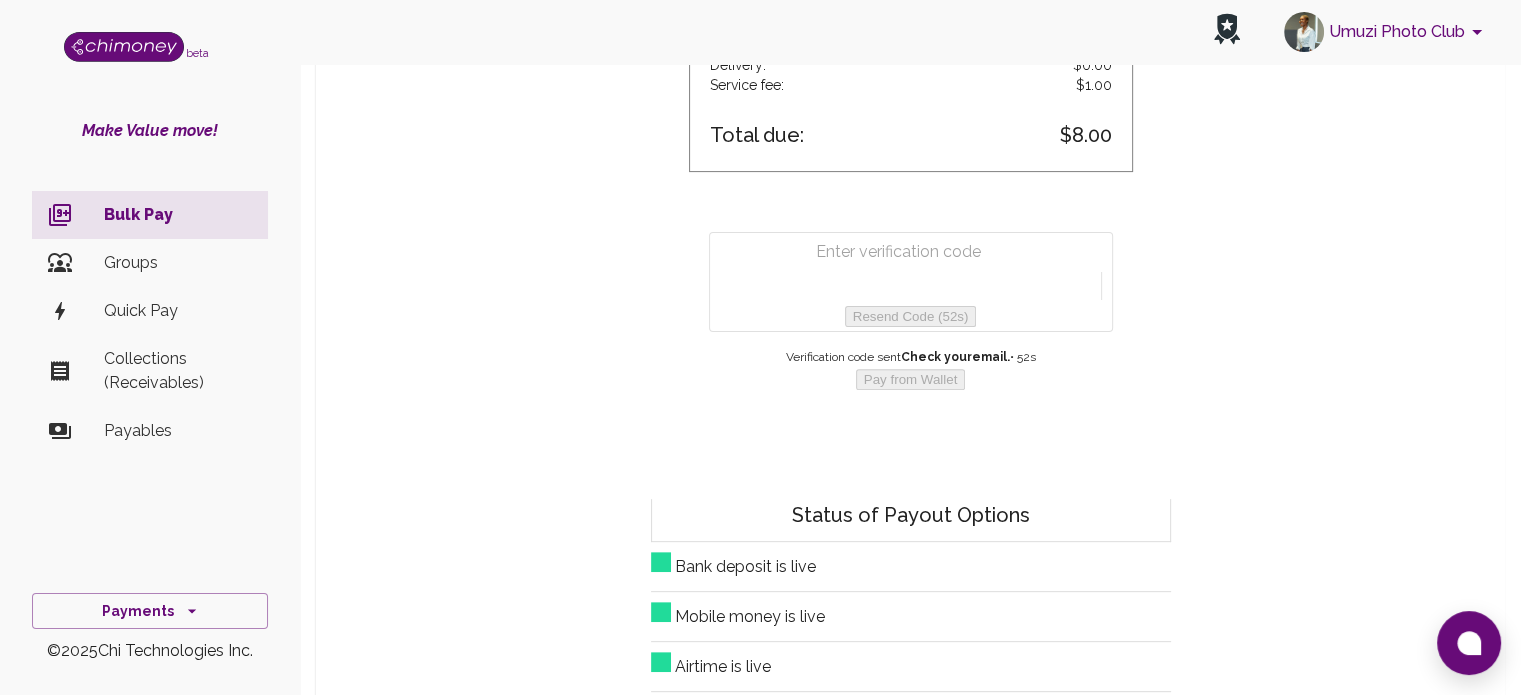 click on "Resend Code (52s)" at bounding box center (911, 282) 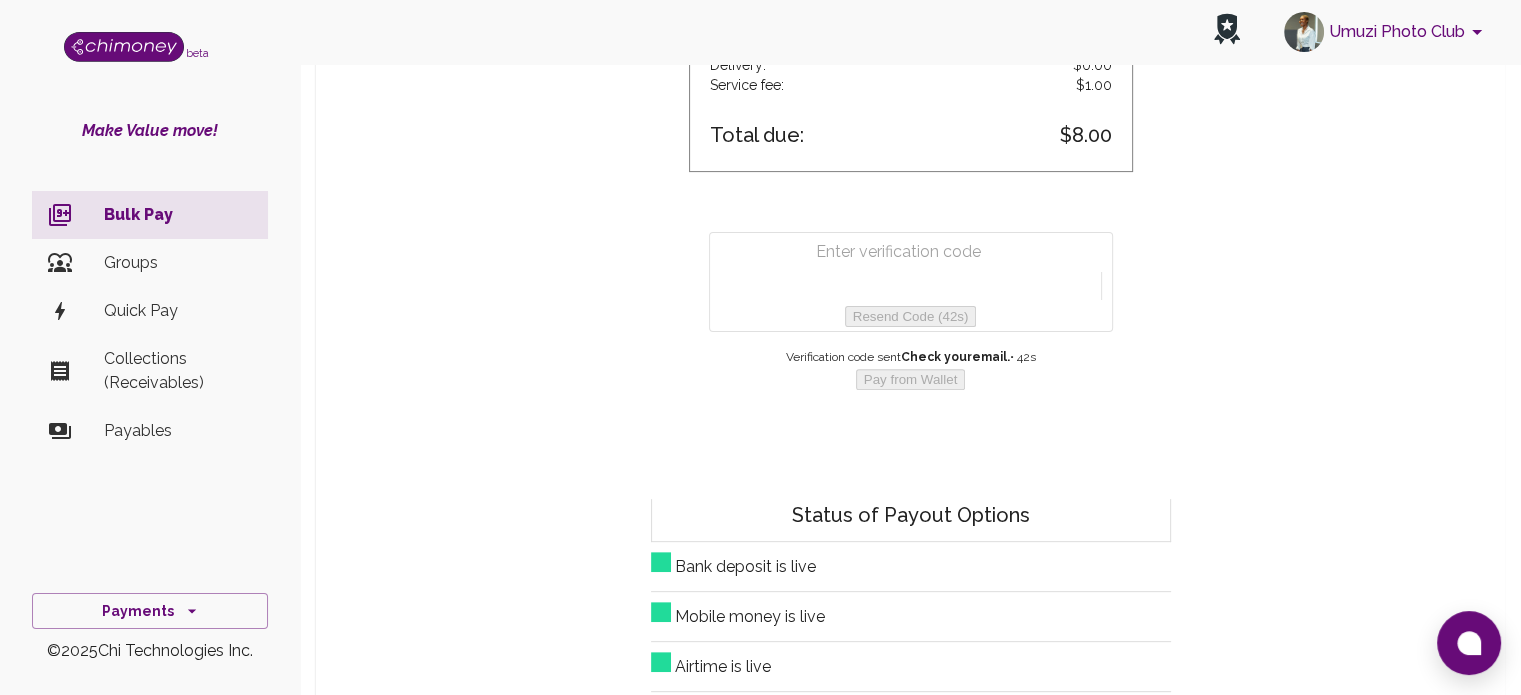 click at bounding box center (915, 252) 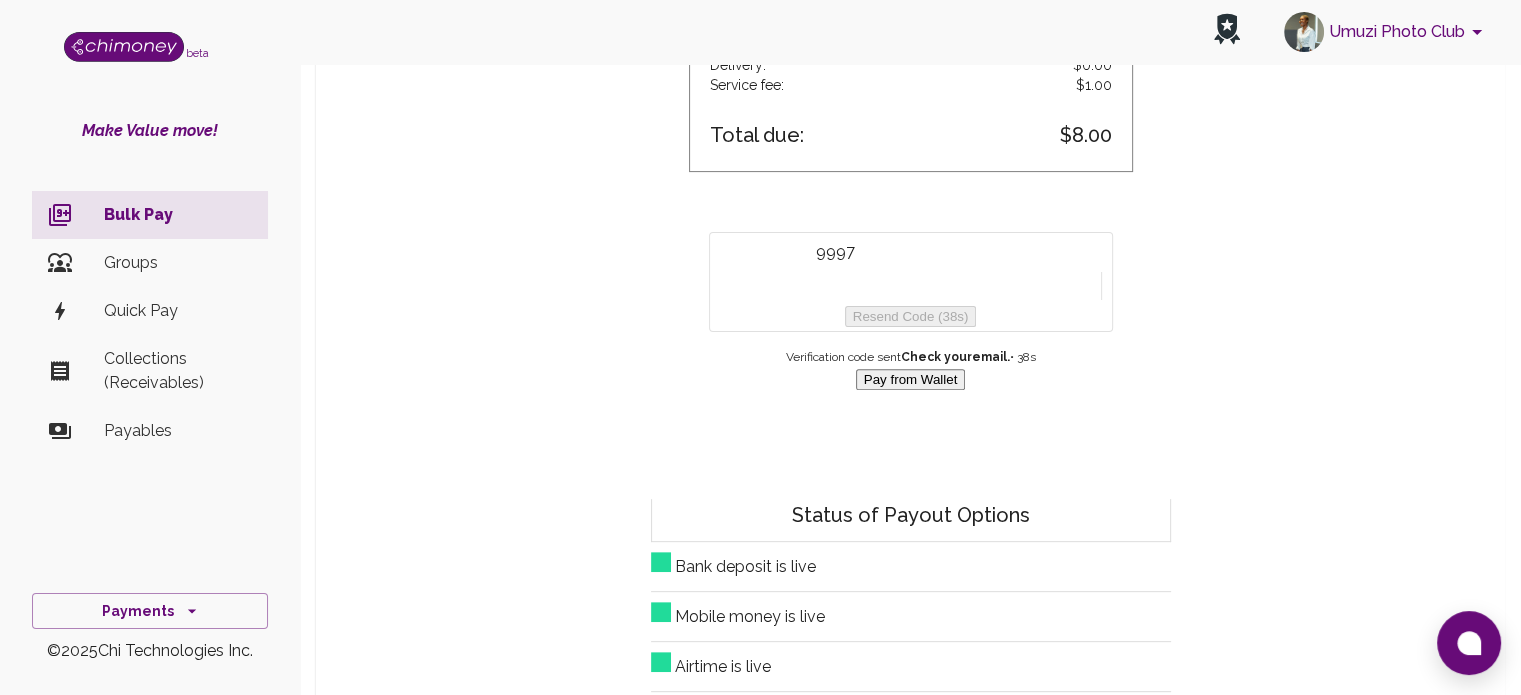 type on "9997" 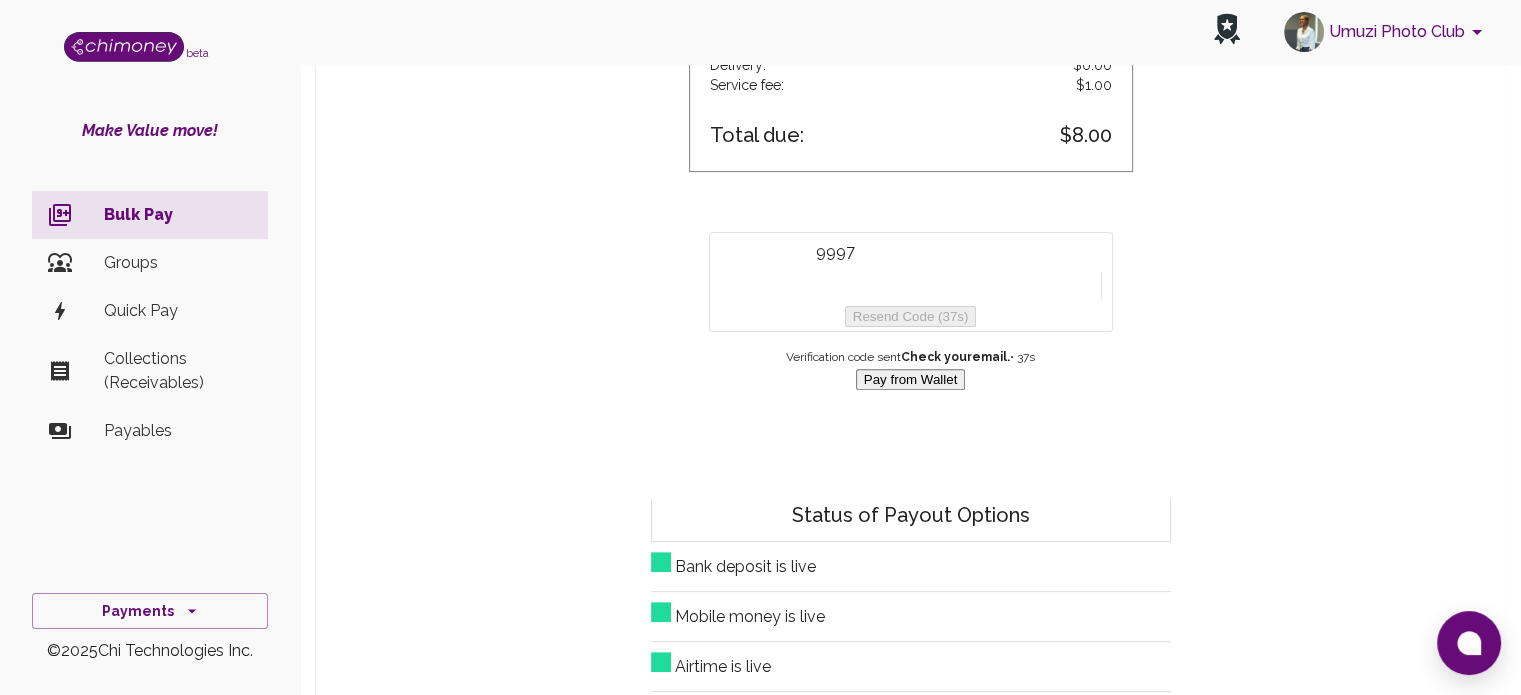 click on "Pay from Wallet" at bounding box center [911, 379] 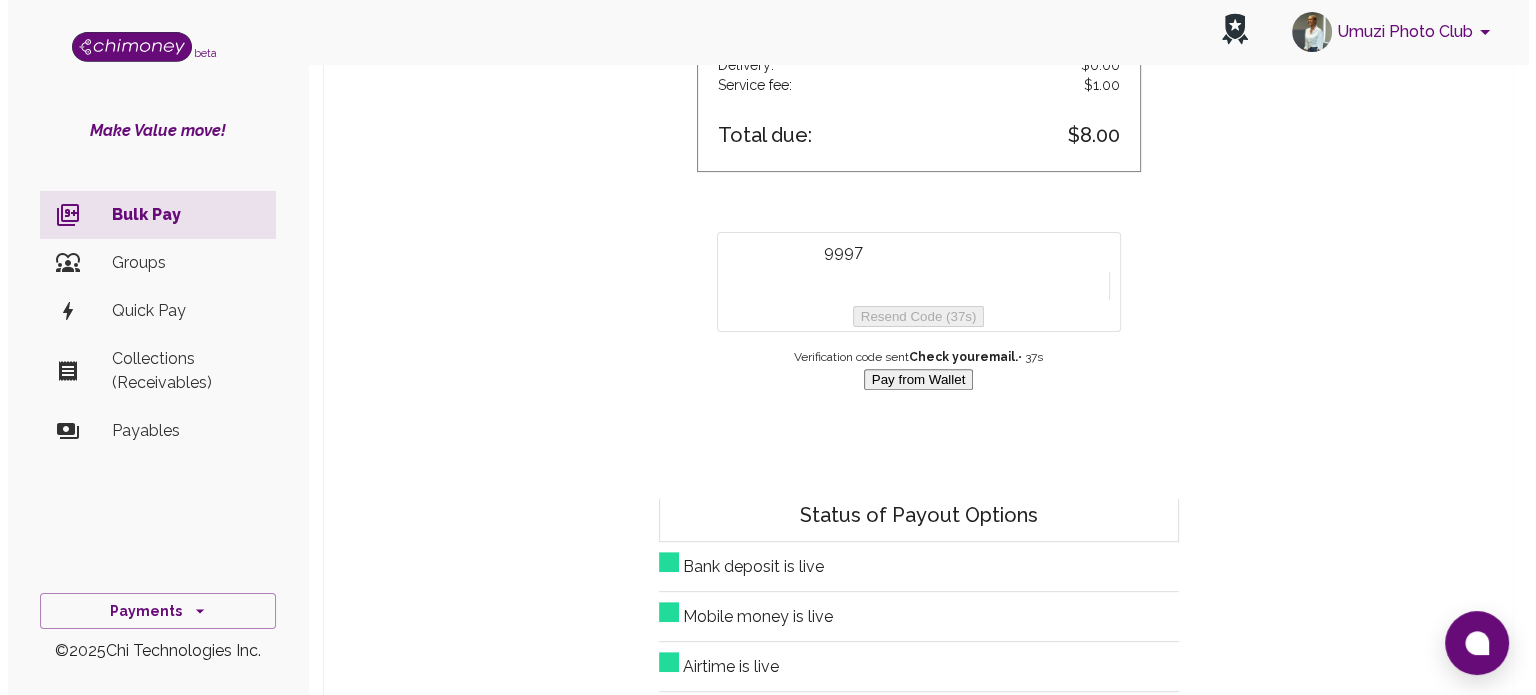 scroll, scrollTop: 16, scrollLeft: 16, axis: both 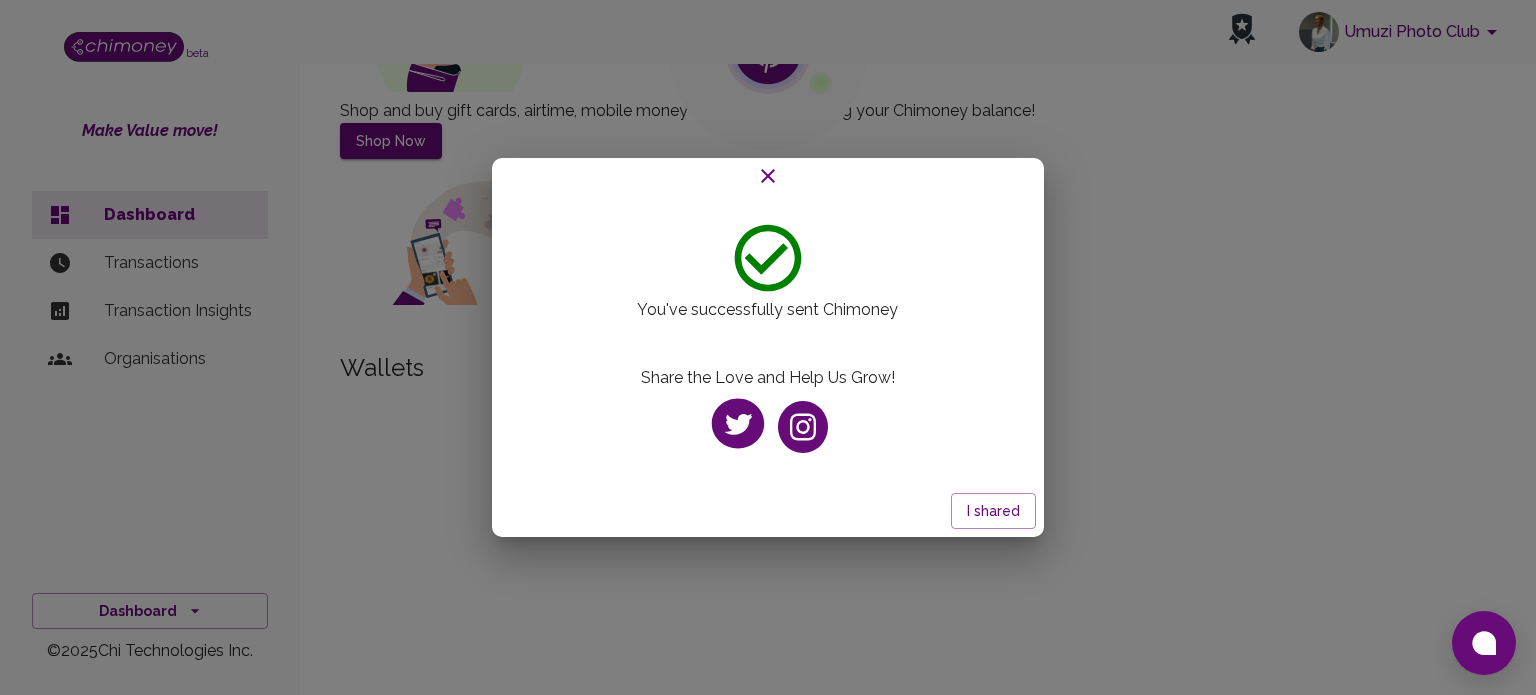 click on "You've successfully sent Chimoney Share the Love and Help Us Grow! I shared" at bounding box center [768, 347] 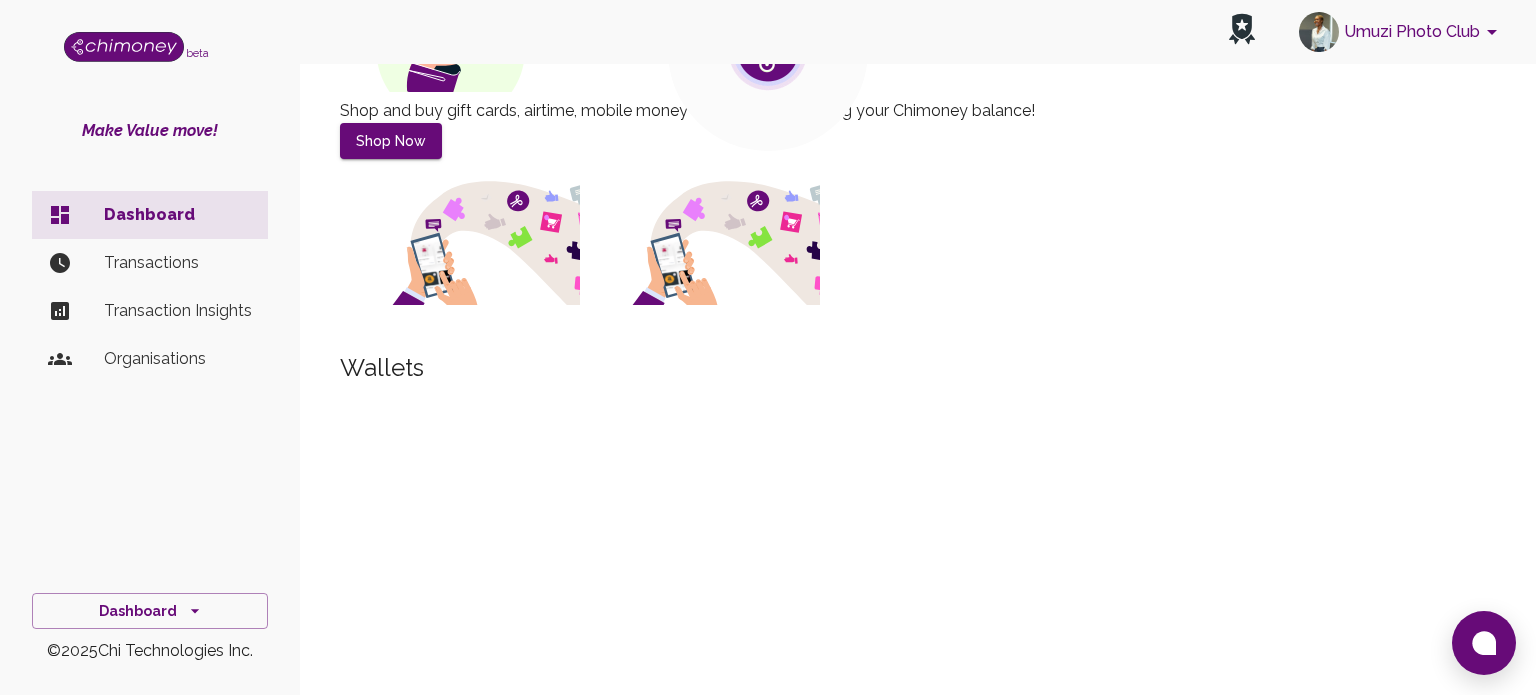 click at bounding box center (768, 176) 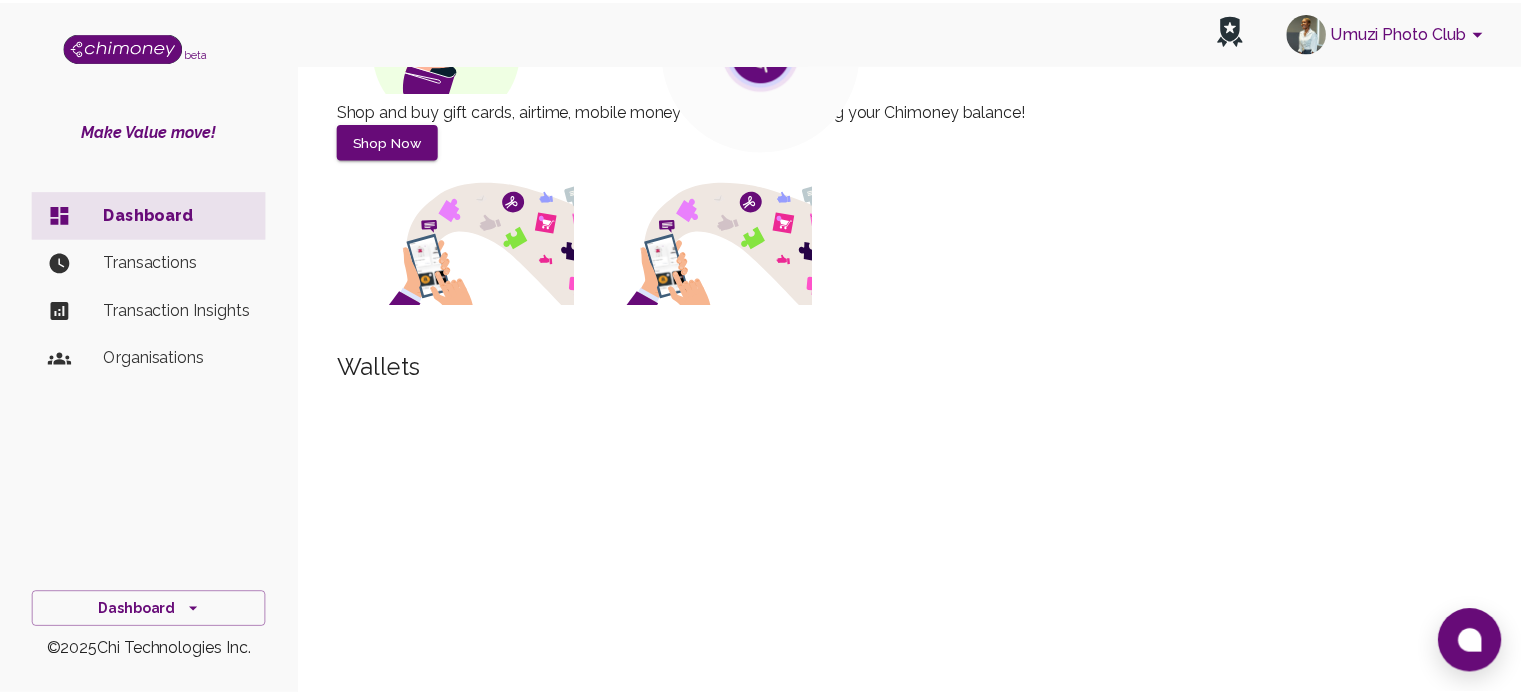 scroll, scrollTop: 0, scrollLeft: 0, axis: both 